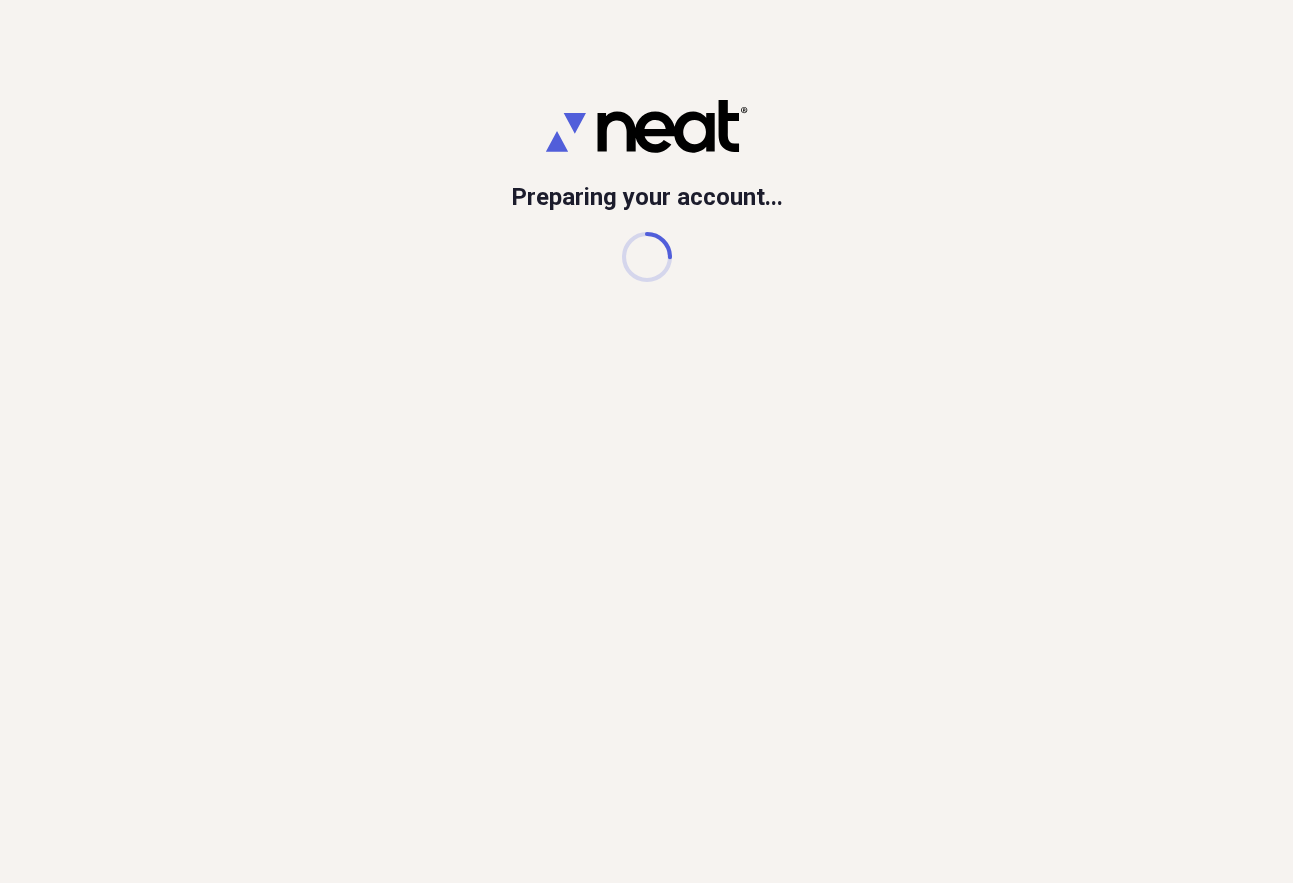 scroll, scrollTop: 0, scrollLeft: 0, axis: both 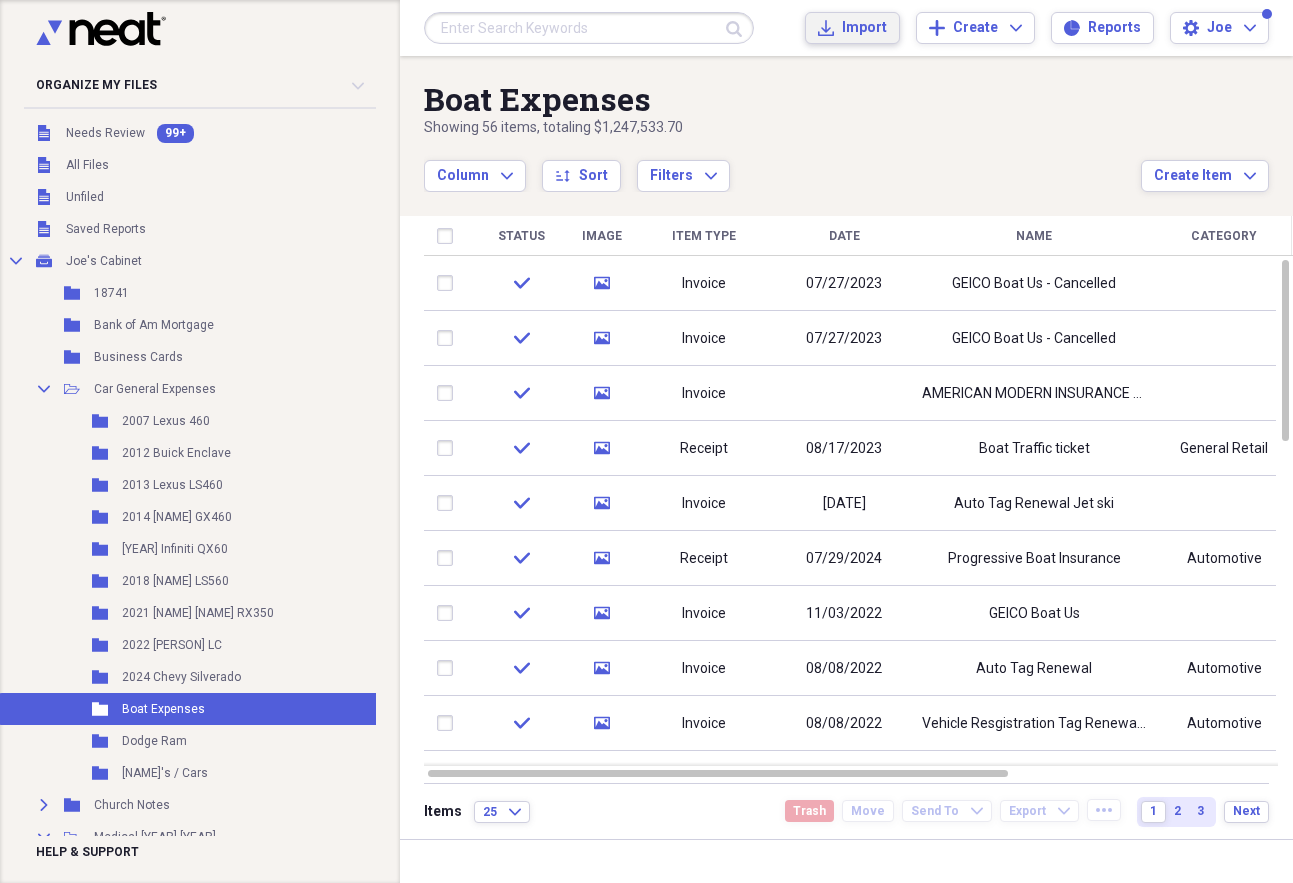 click on "Import" at bounding box center (864, 28) 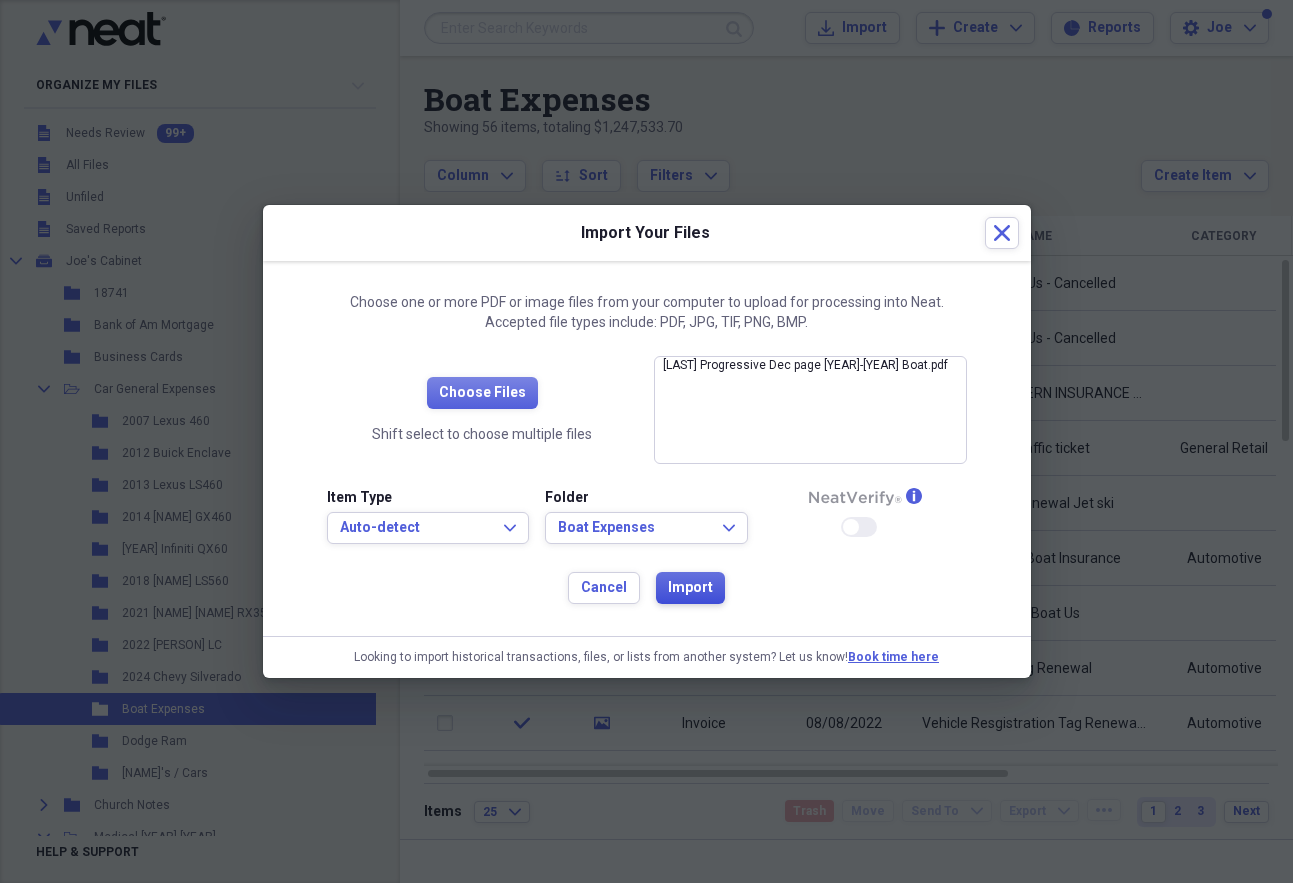 click on "Import" at bounding box center (690, 588) 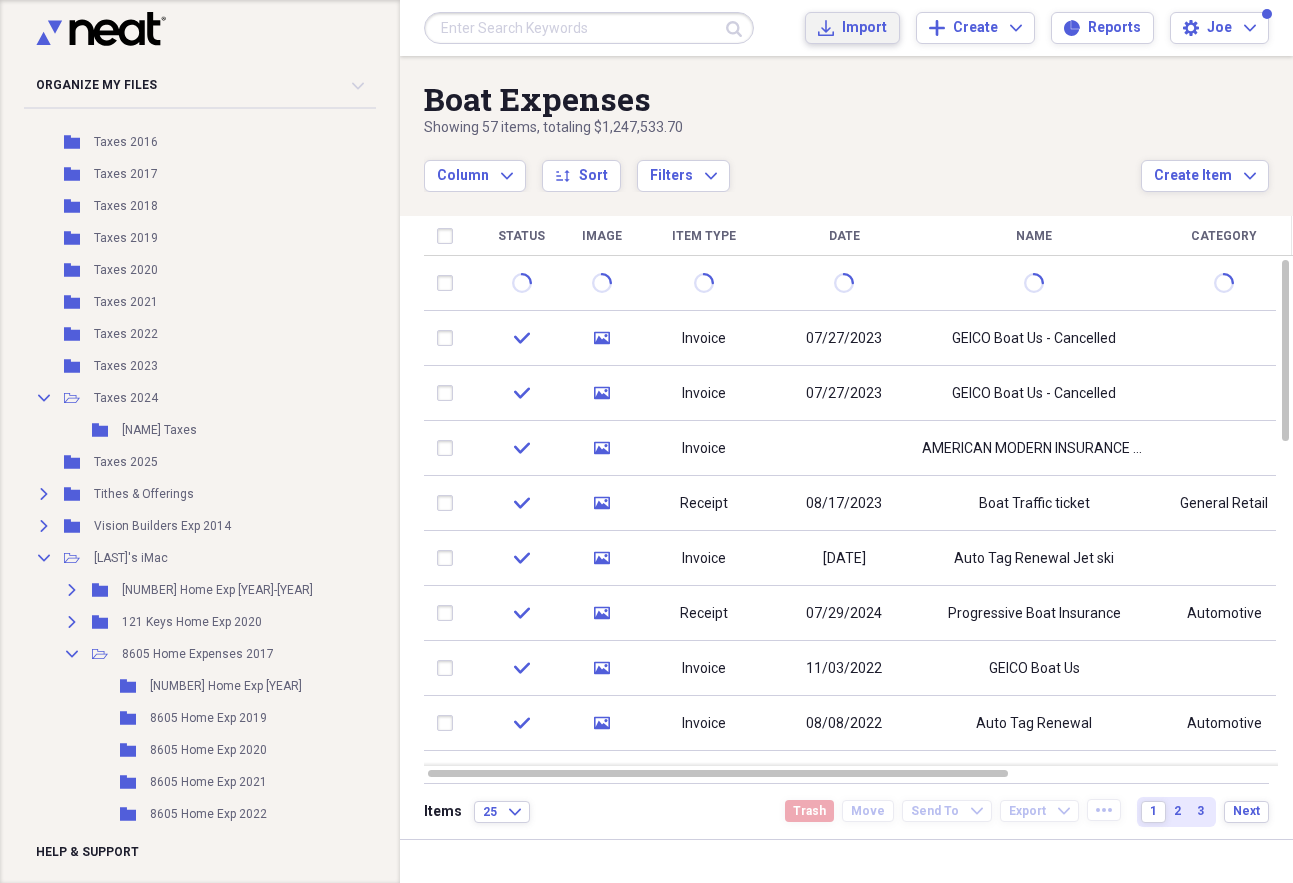 scroll, scrollTop: 1286, scrollLeft: 0, axis: vertical 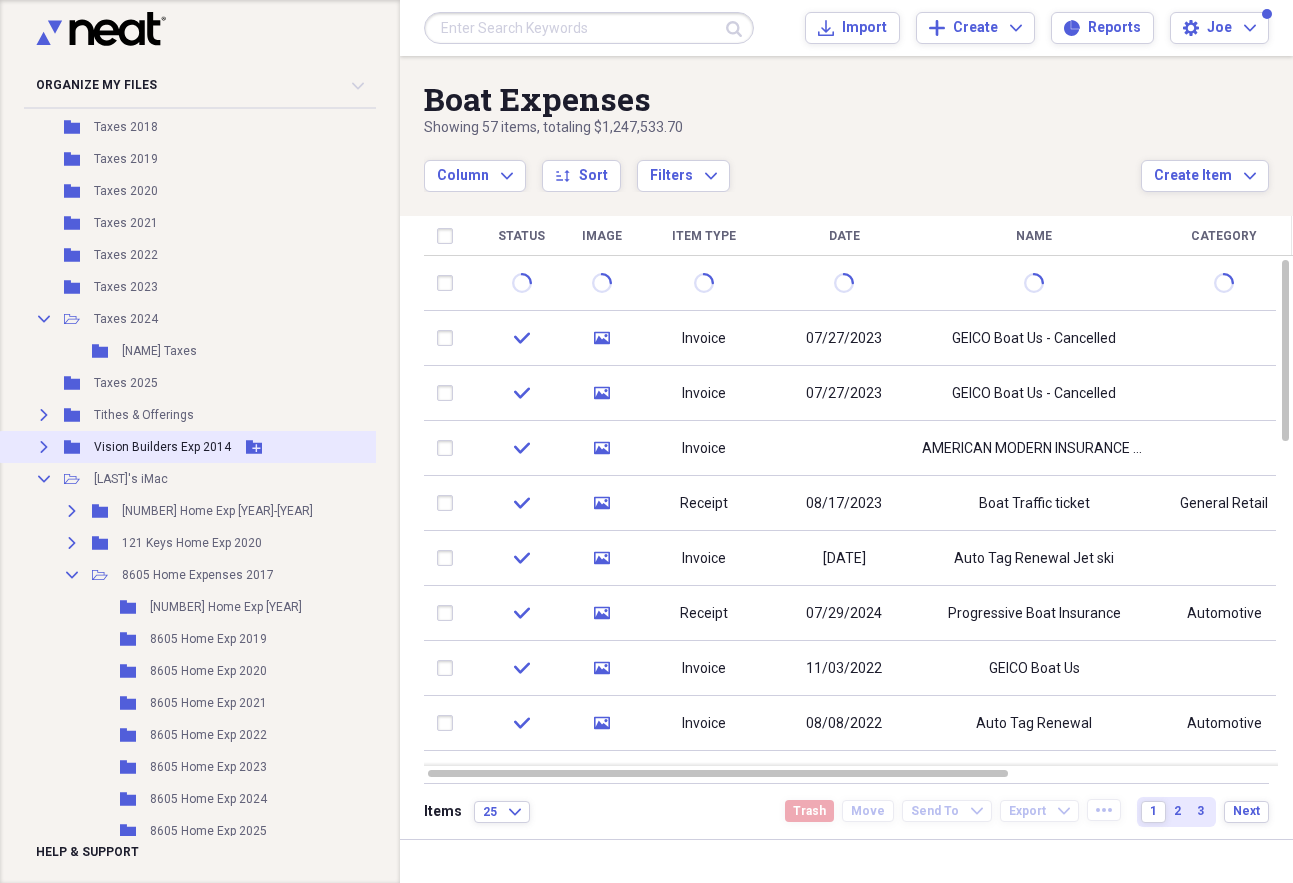 click on "Expand" 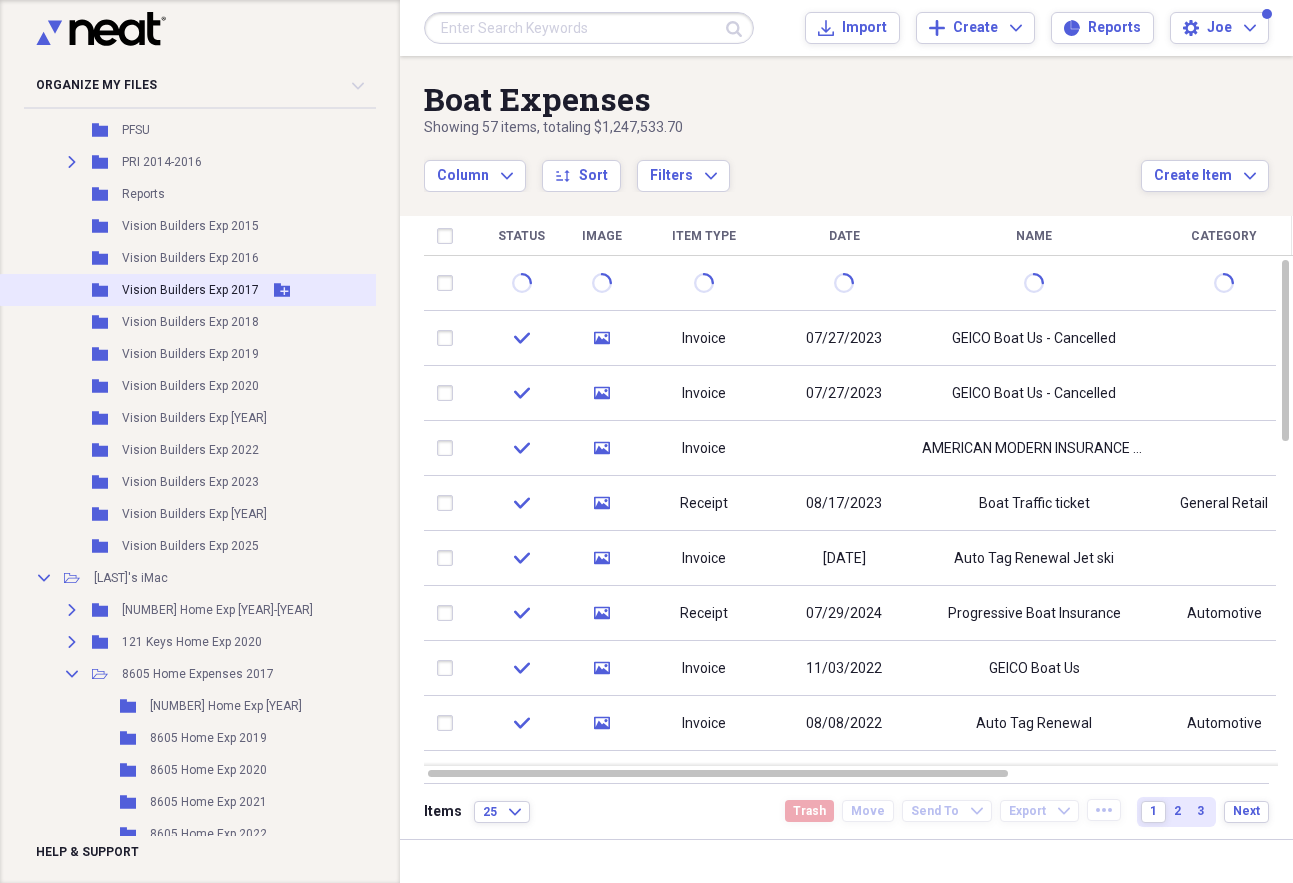 scroll, scrollTop: 1675, scrollLeft: 0, axis: vertical 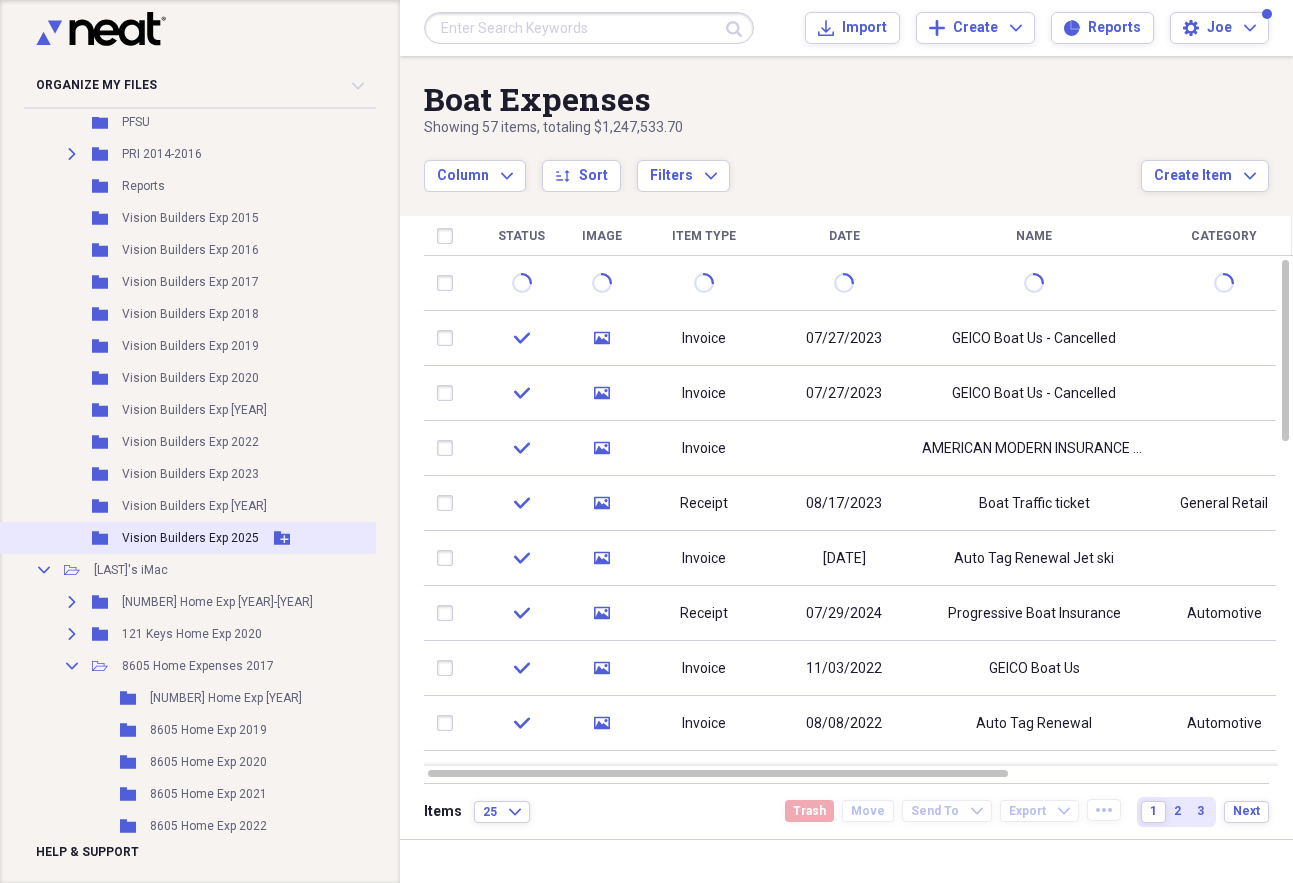 click on "Vision Builders Exp 2025" at bounding box center (190, 538) 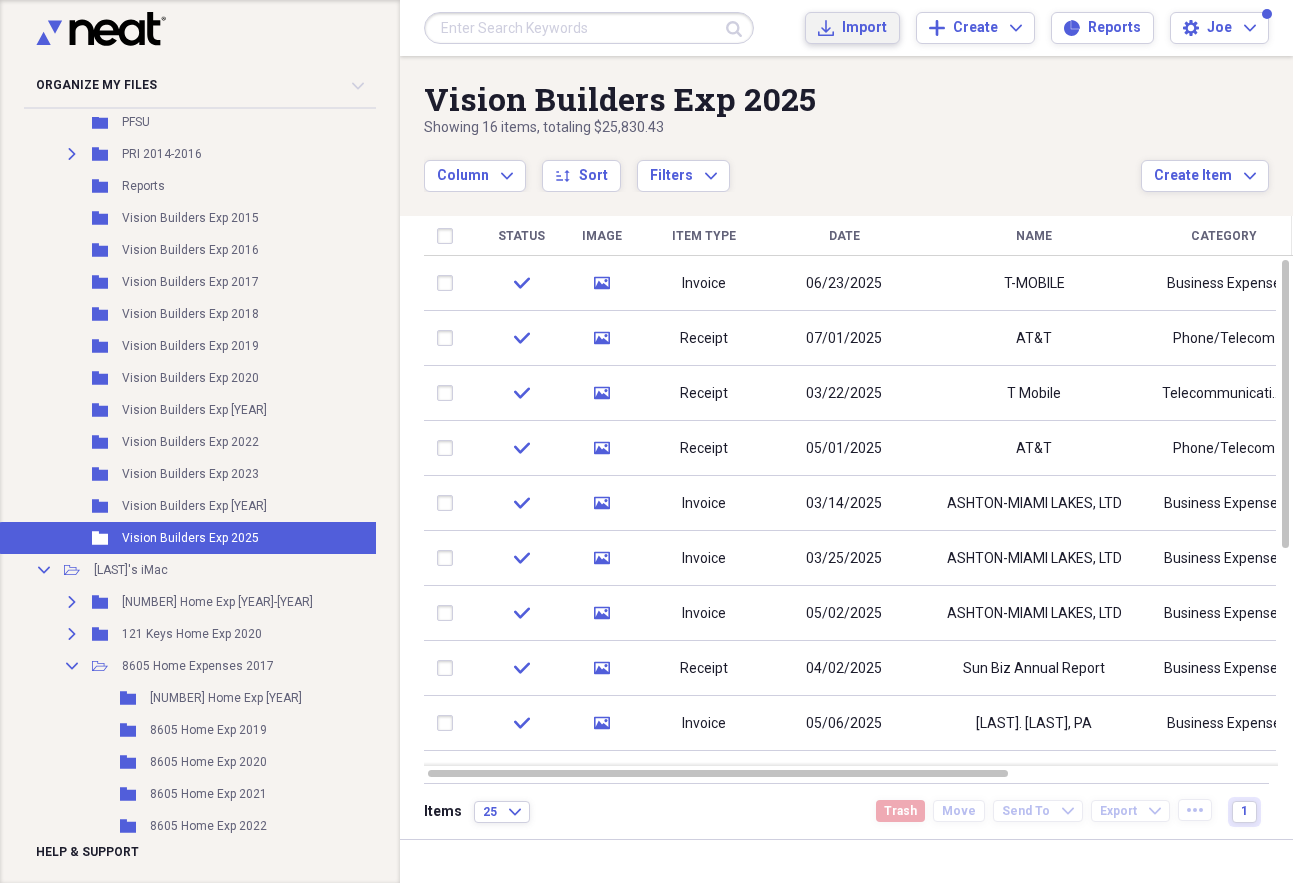click on "Import" at bounding box center [864, 28] 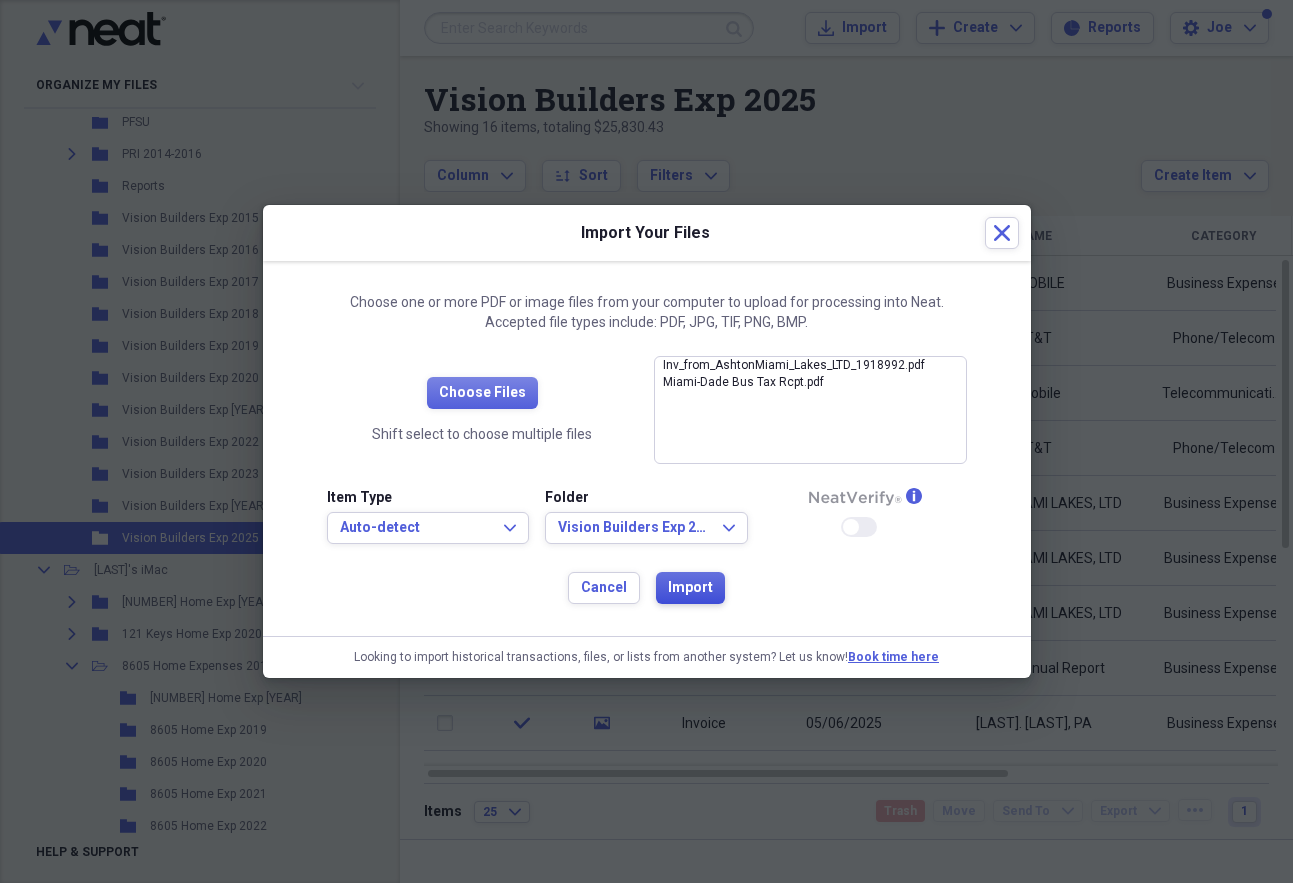 click on "Import" at bounding box center (690, 588) 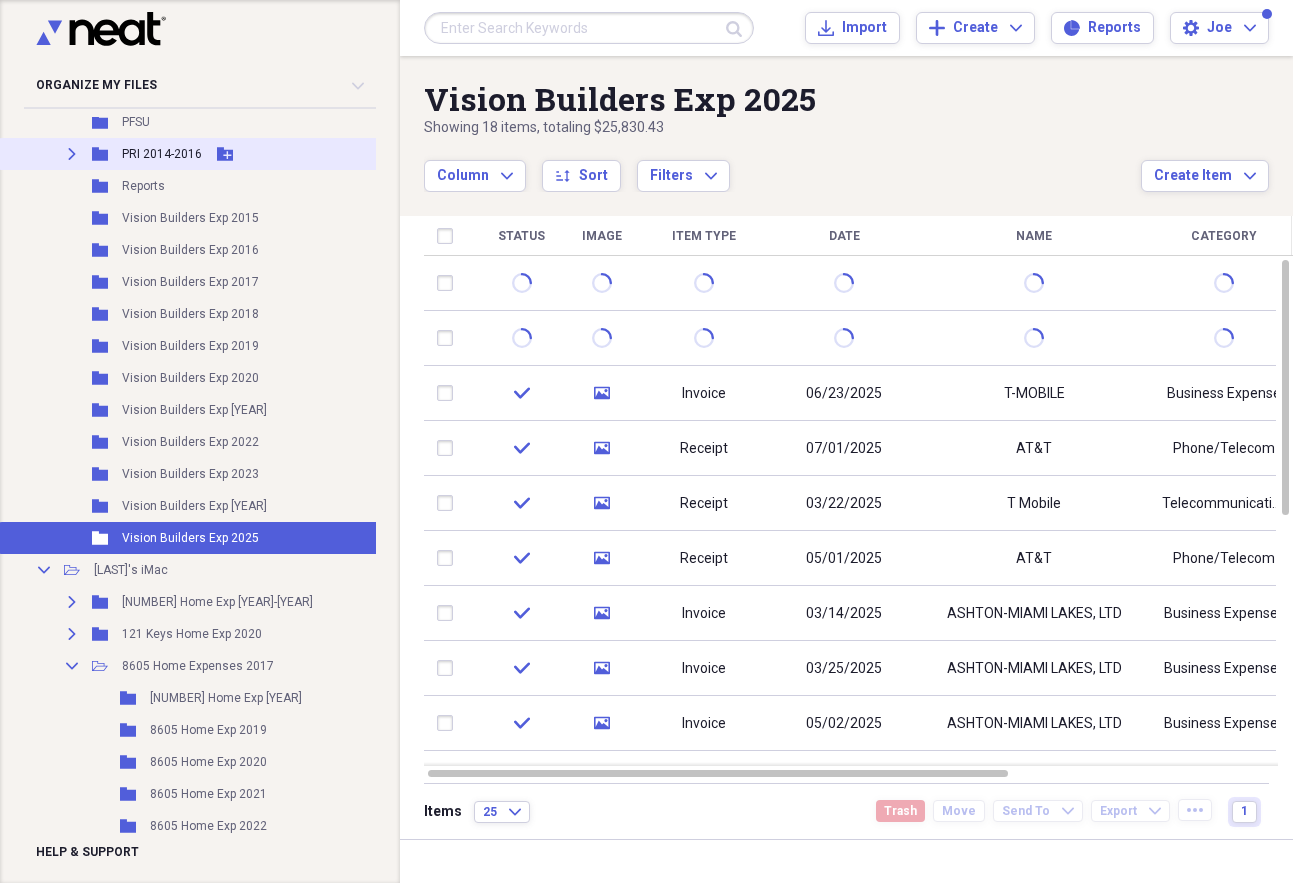 click on "Add Folder" 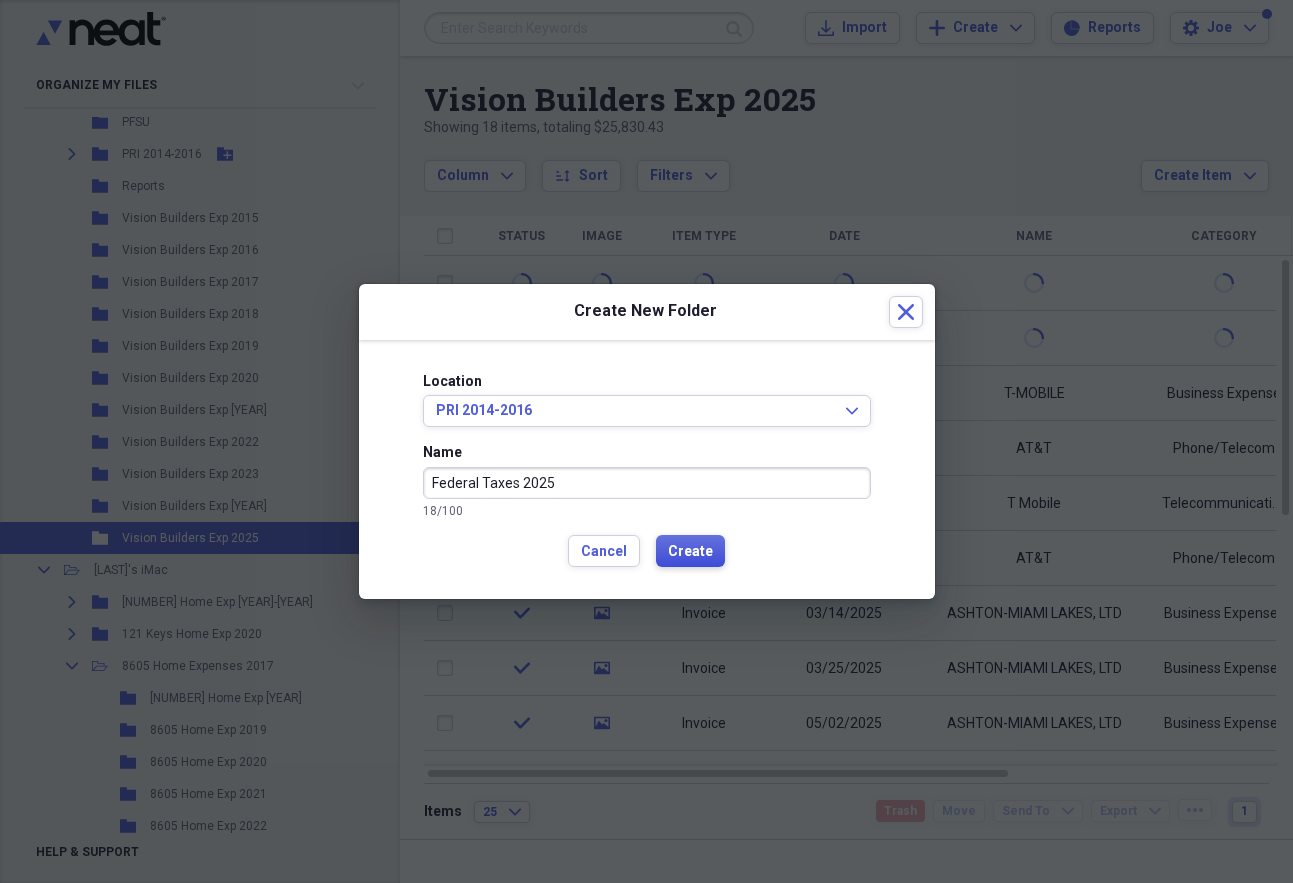 type on "Federal Taxes 2025" 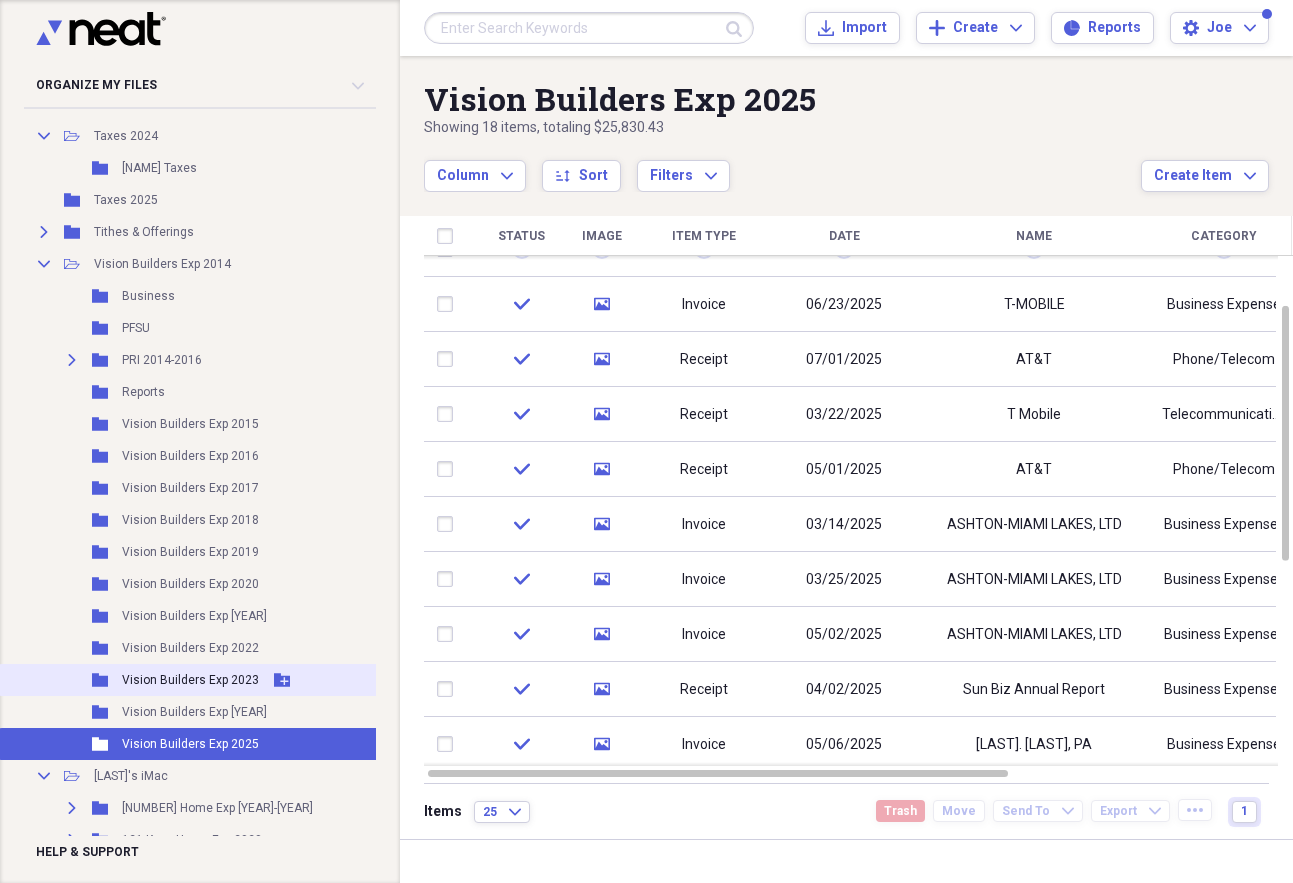 scroll, scrollTop: 1462, scrollLeft: 0, axis: vertical 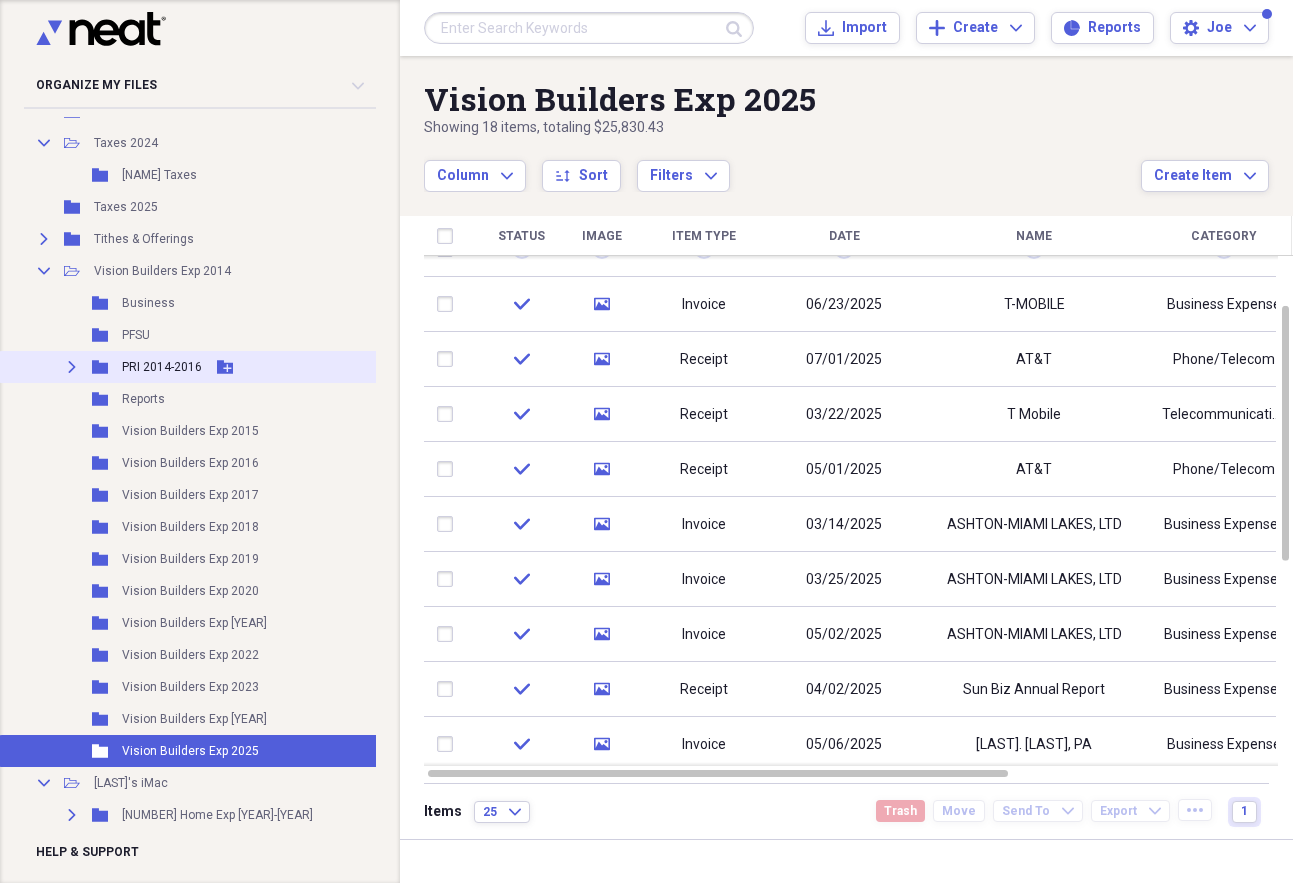 click on "Expand" 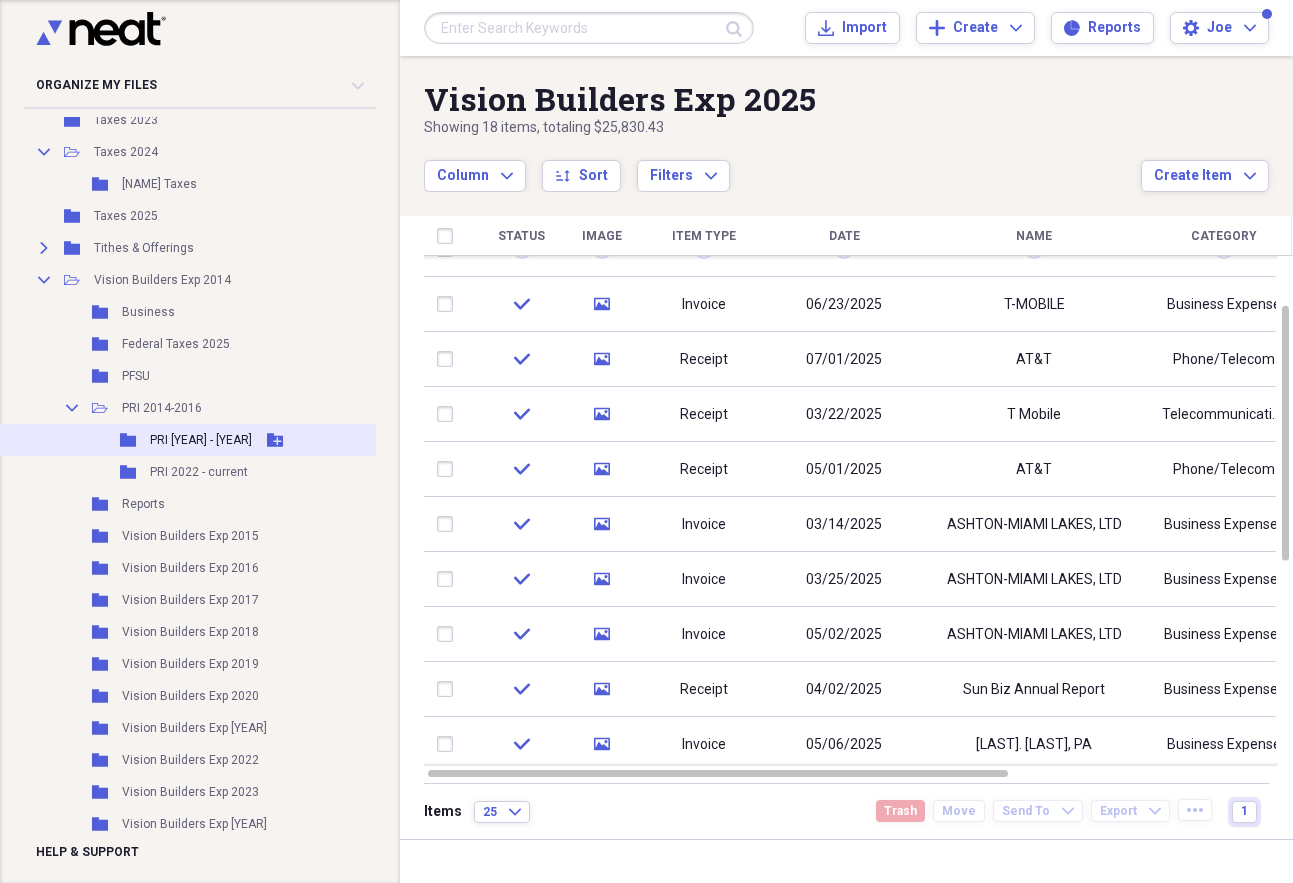 scroll, scrollTop: 1450, scrollLeft: 0, axis: vertical 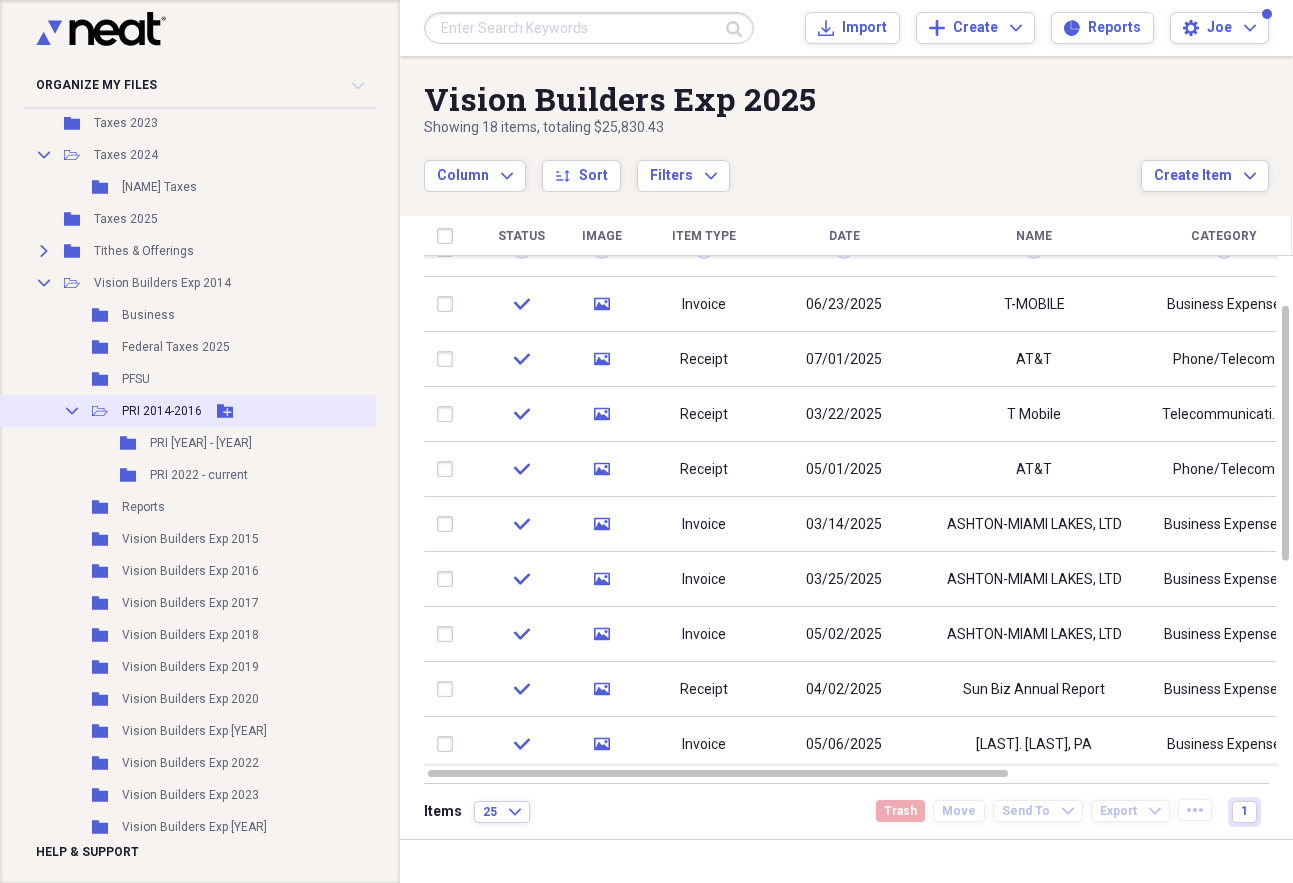 click on "Collapse" 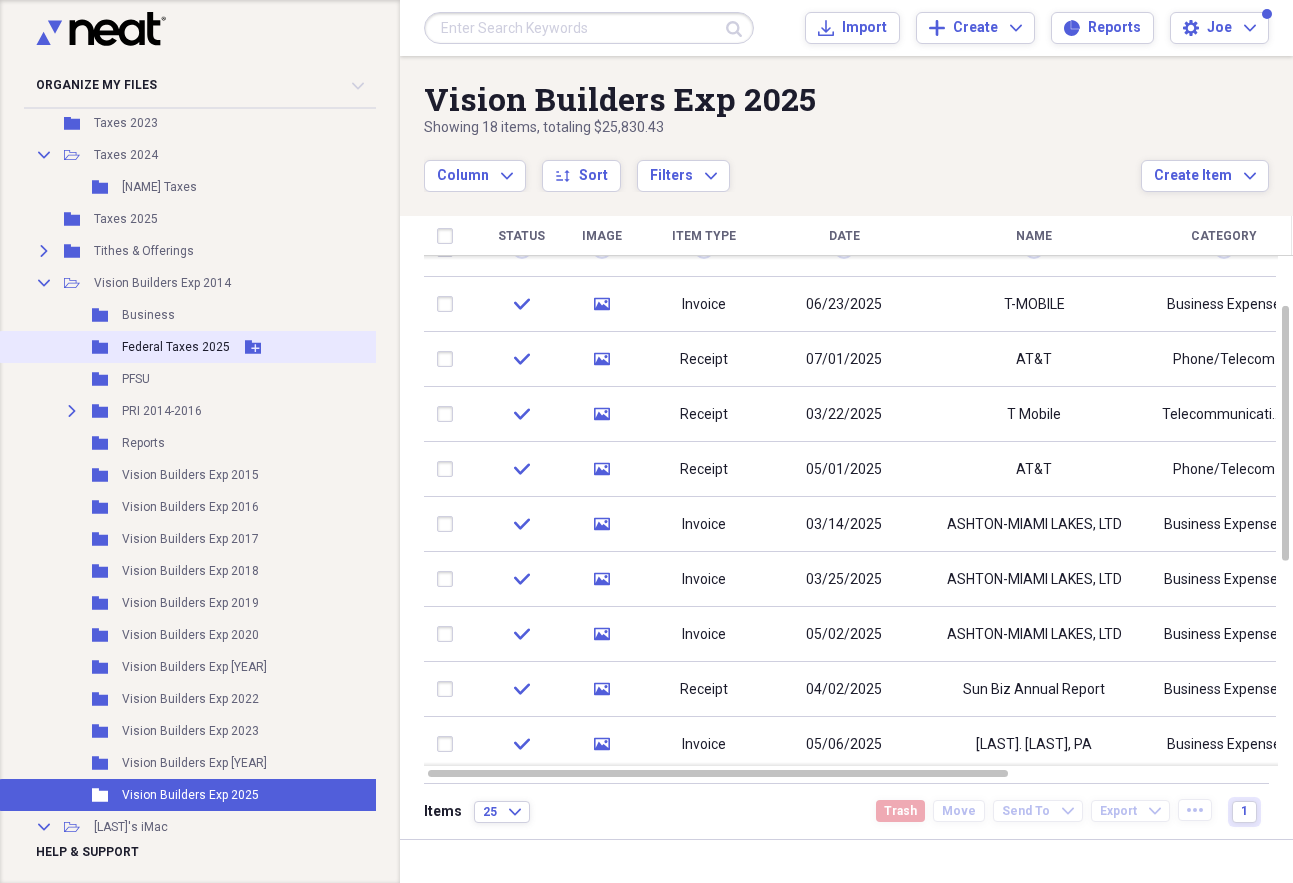click on "Federal Taxes 2025" at bounding box center [176, 347] 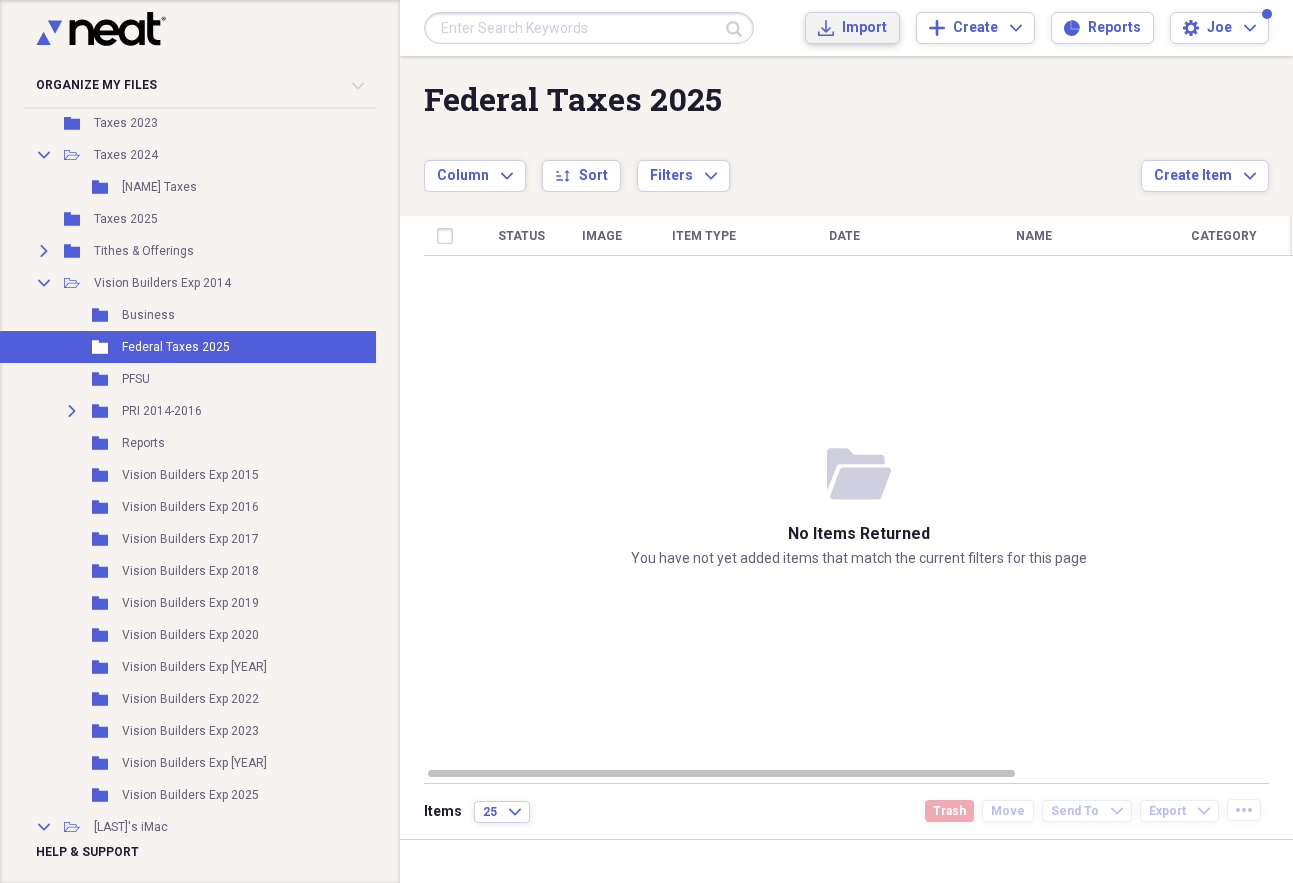 click on "Import" at bounding box center (864, 28) 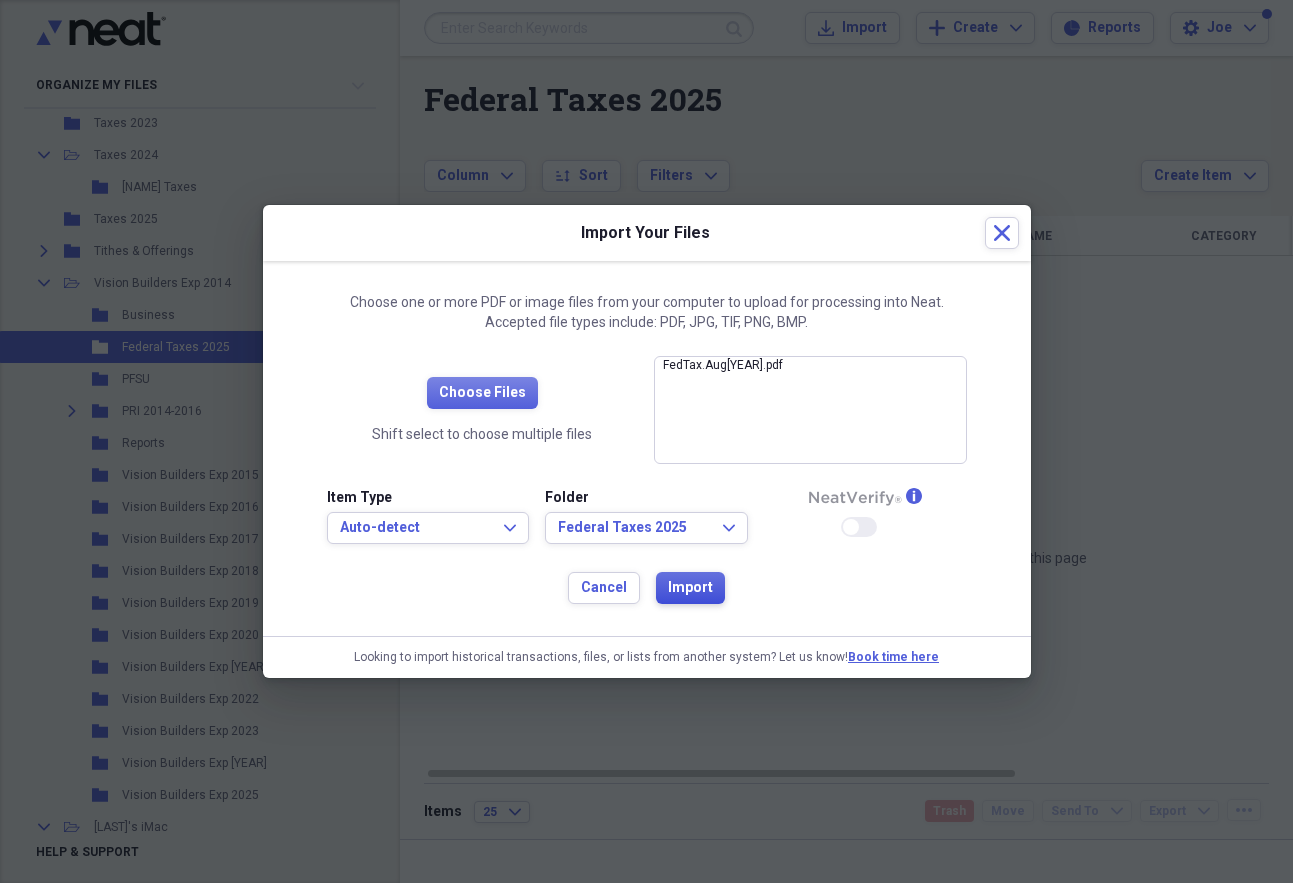 click on "Import" at bounding box center [690, 588] 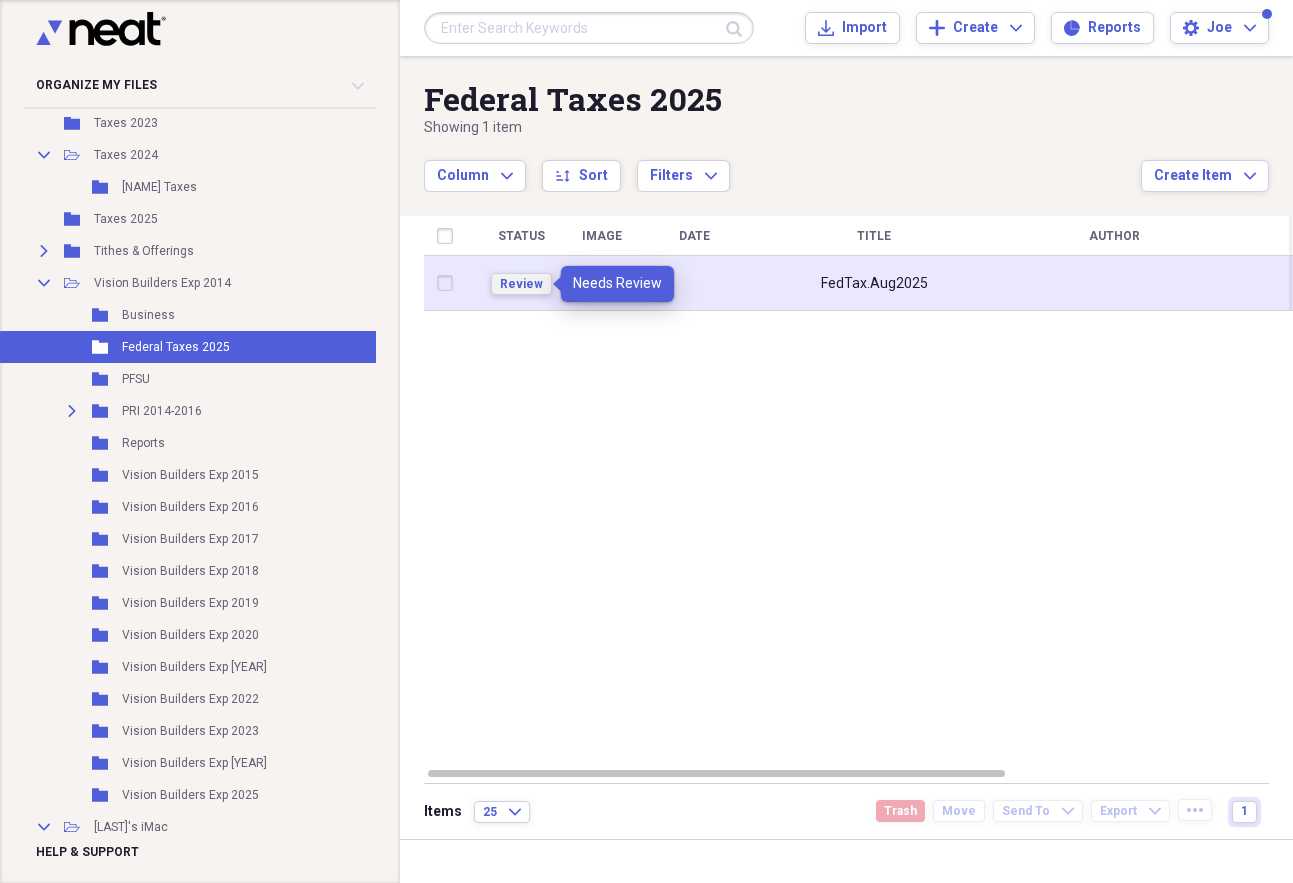 click on "Review" at bounding box center [521, 284] 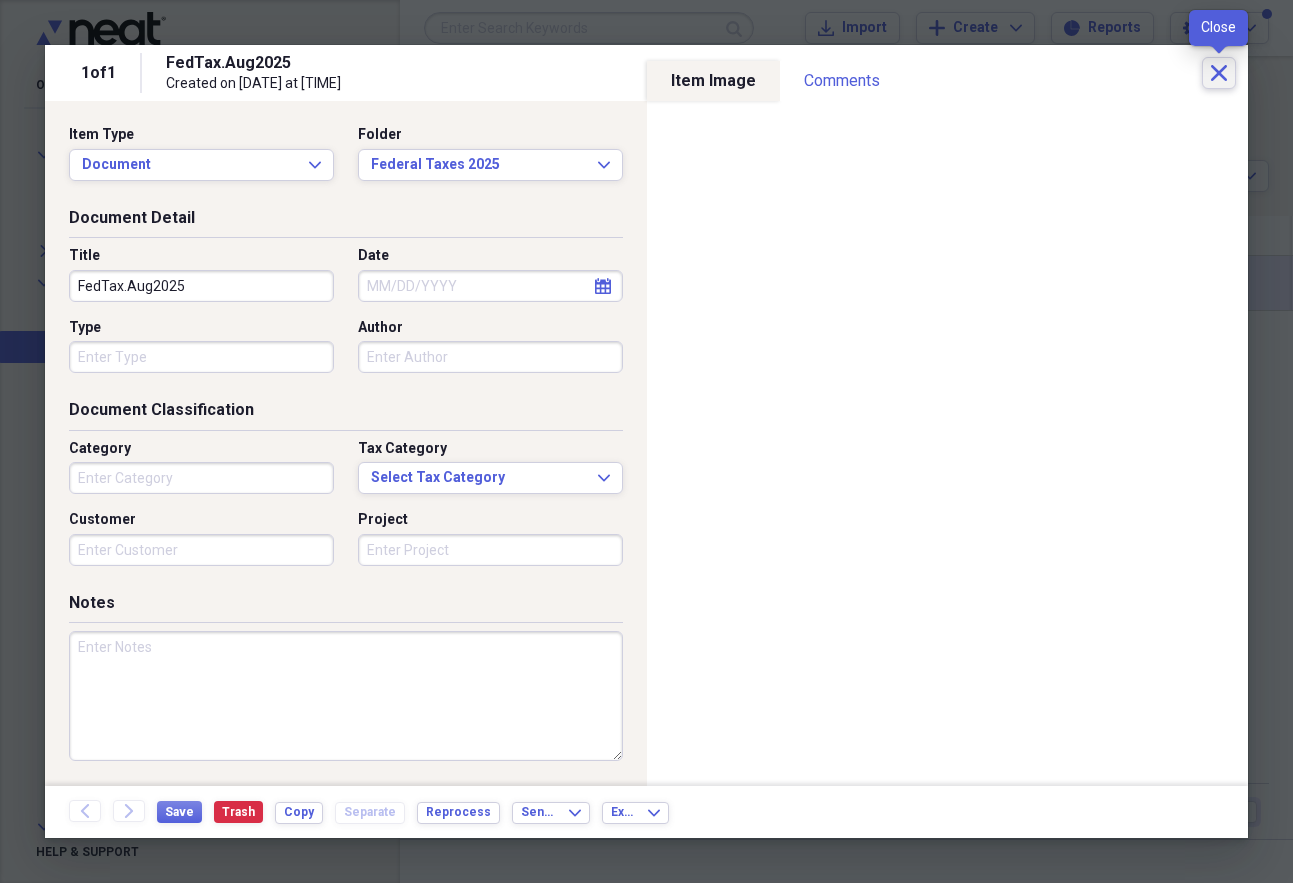 click on "Close" 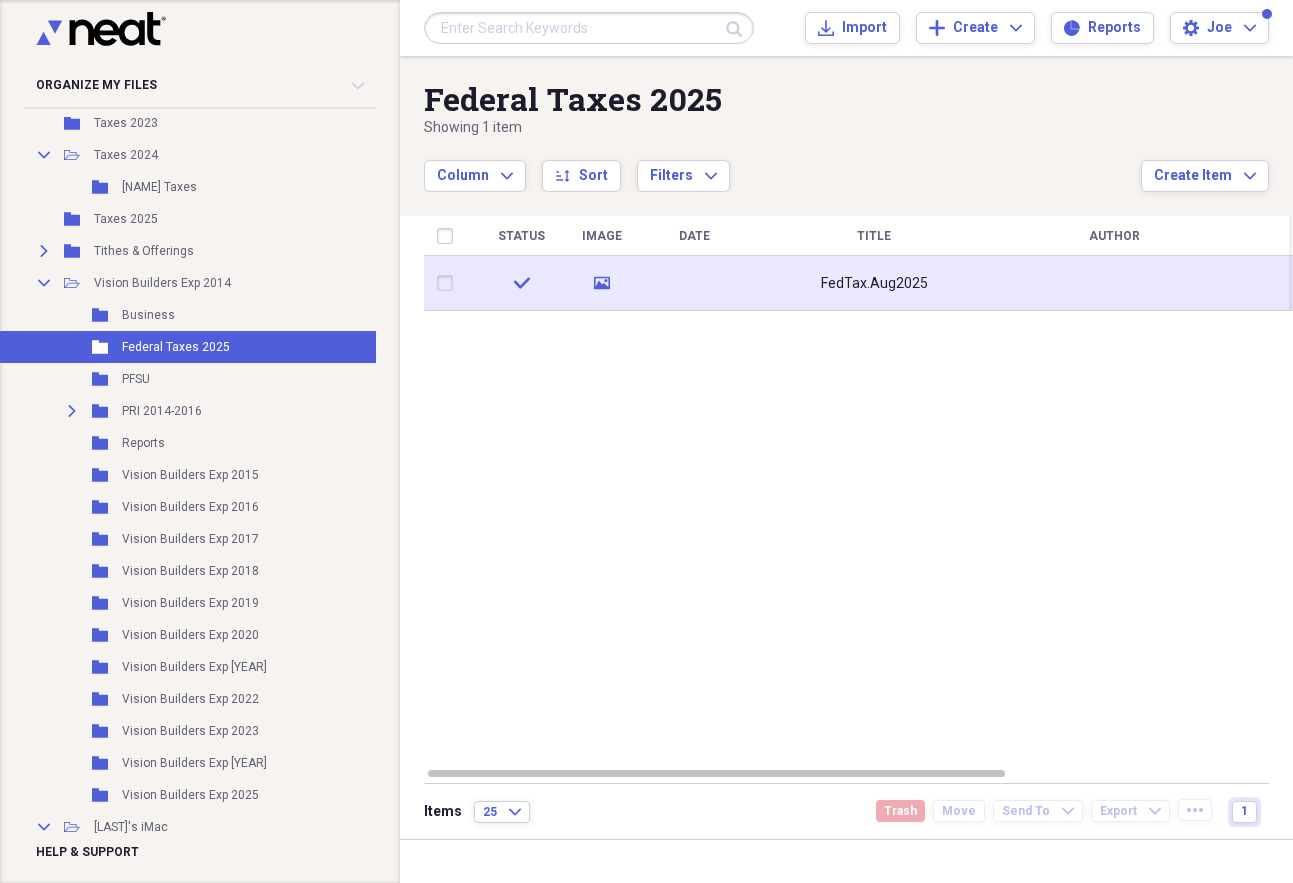 click at bounding box center [449, 283] 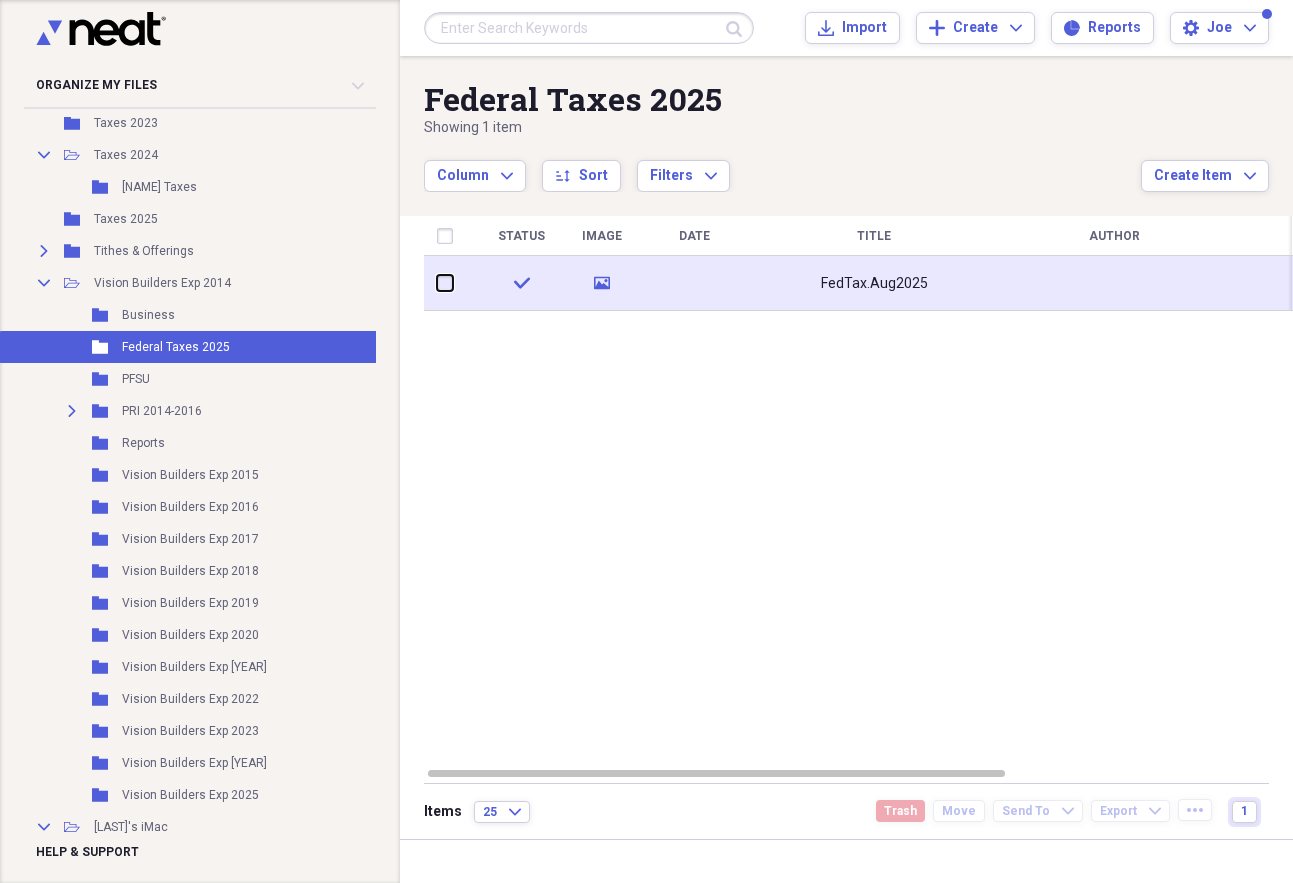 click at bounding box center [437, 283] 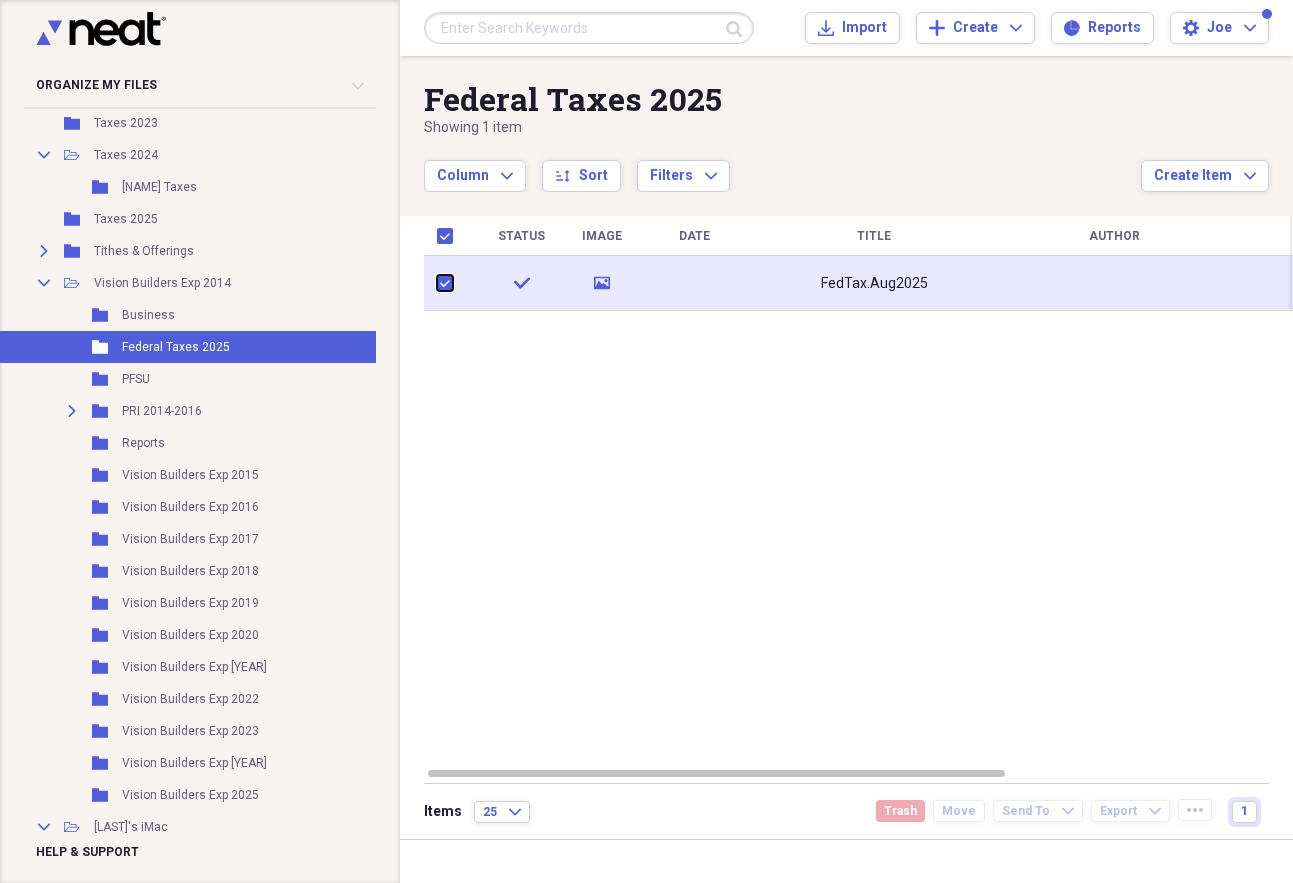 checkbox on "true" 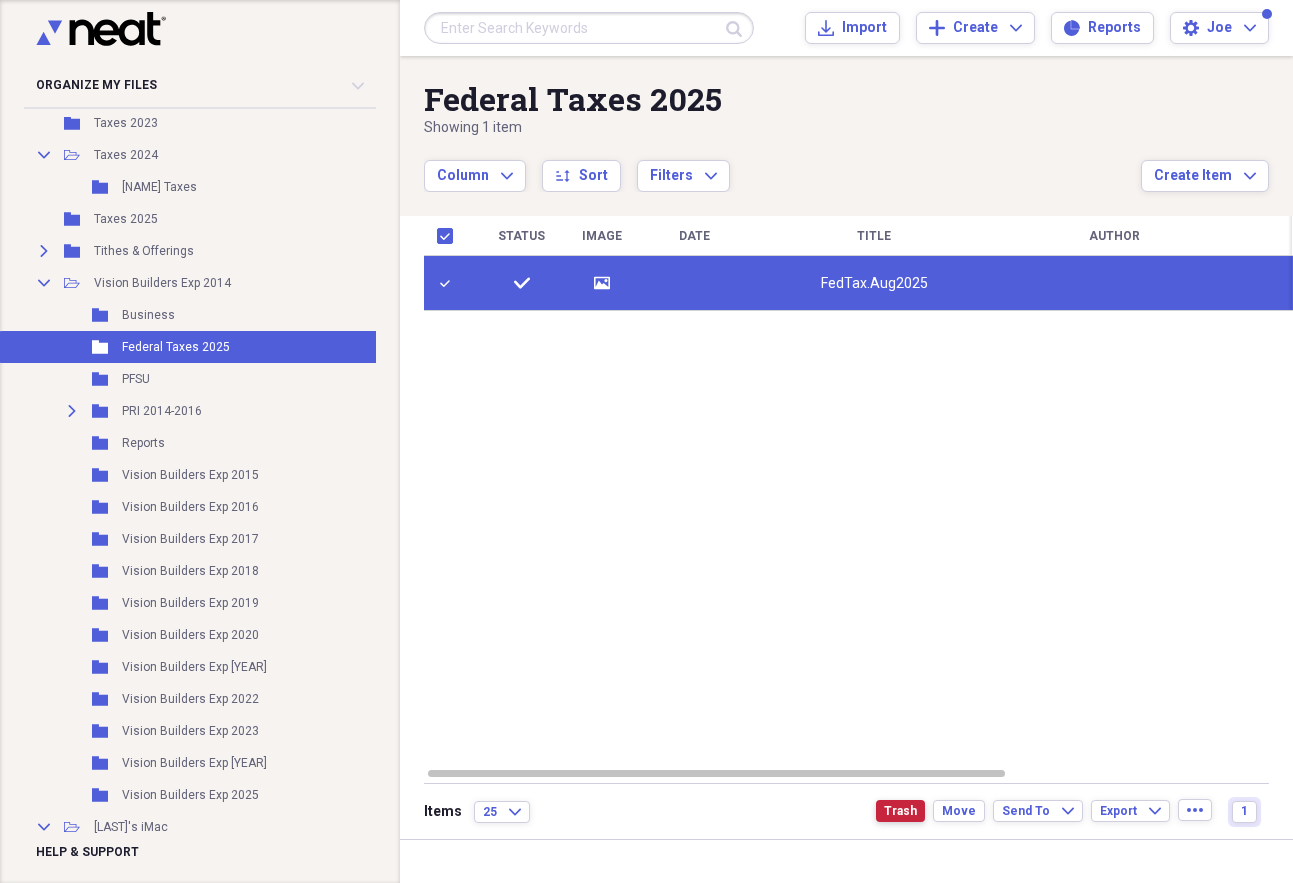 click on "Trash" at bounding box center [900, 811] 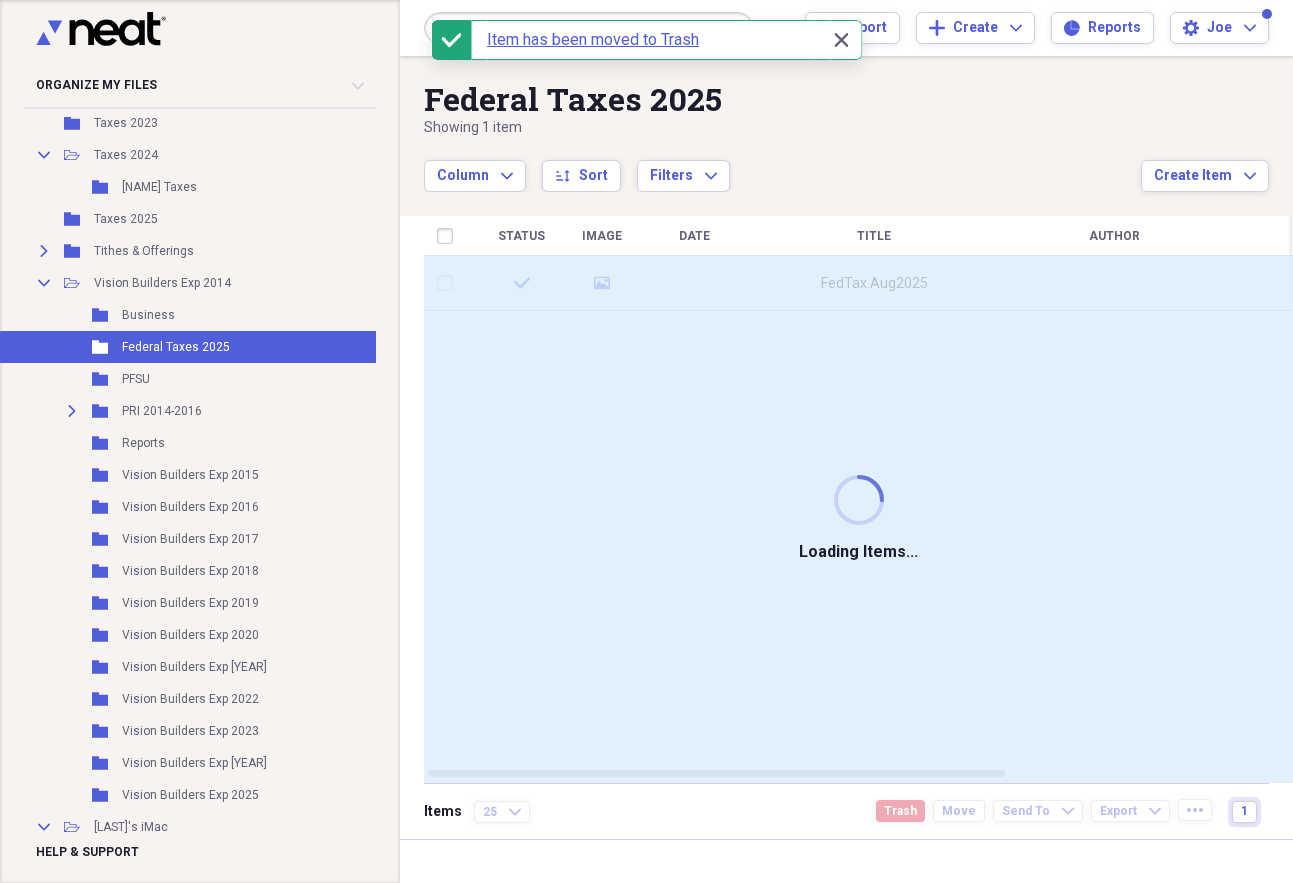 checkbox on "false" 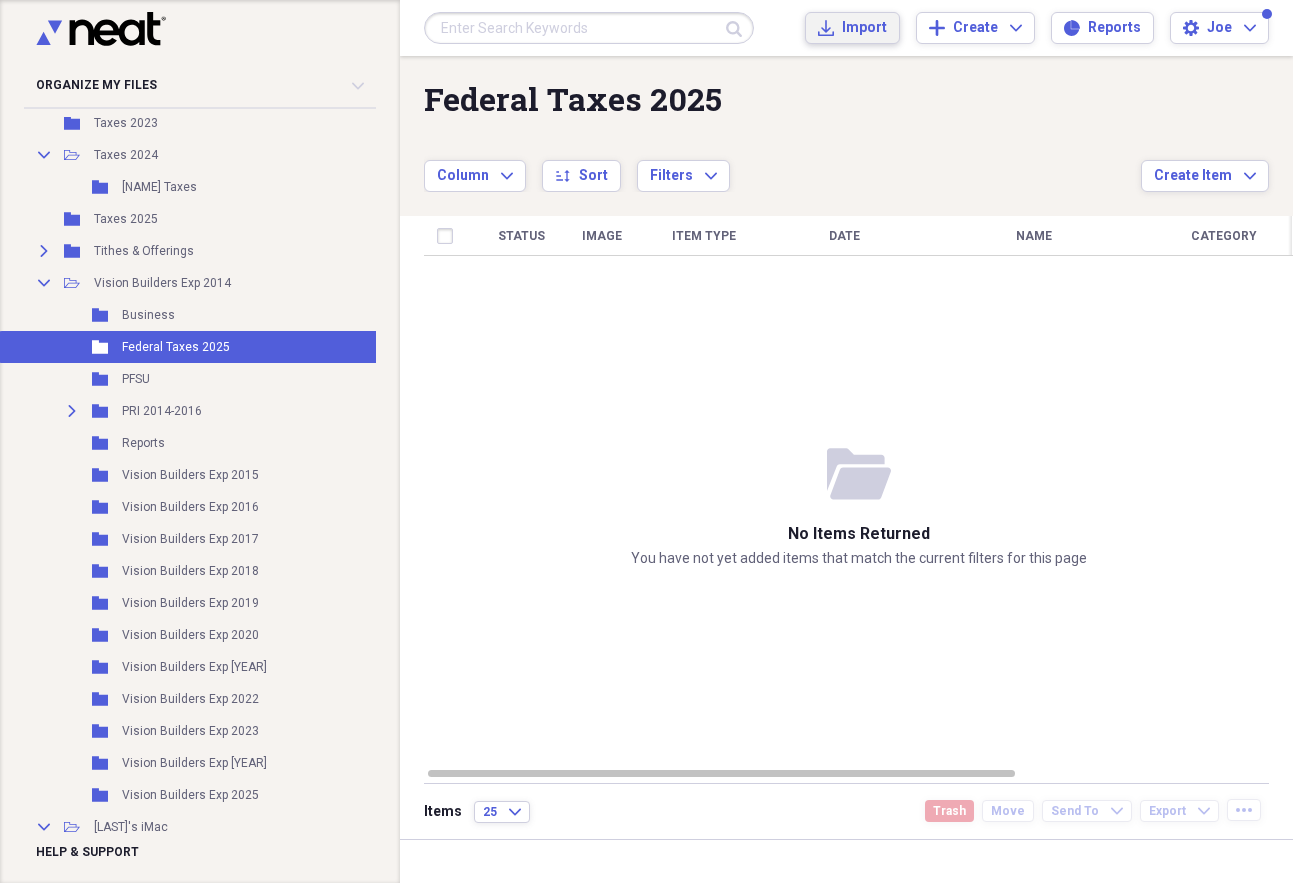 click on "Import" at bounding box center (864, 28) 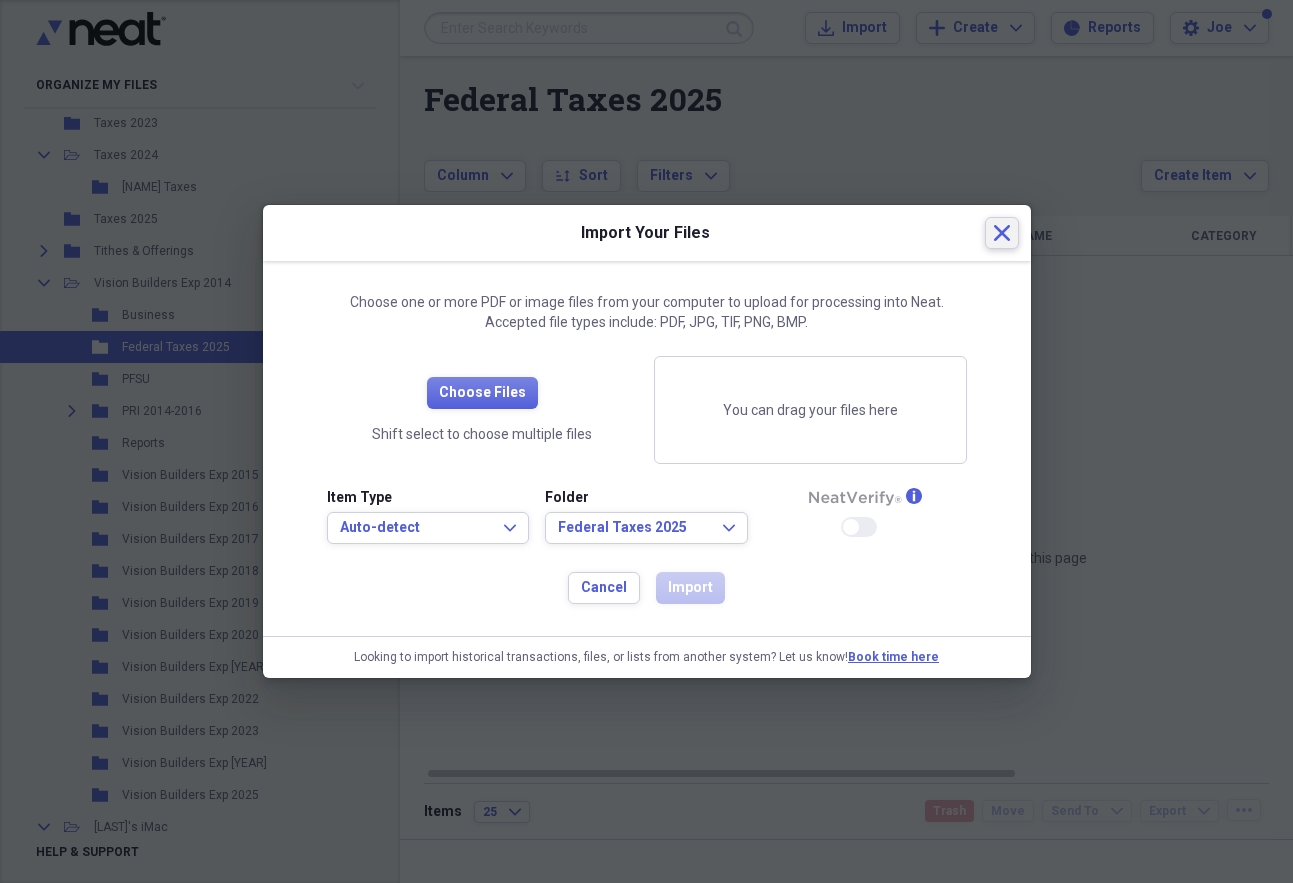 click on "Close" 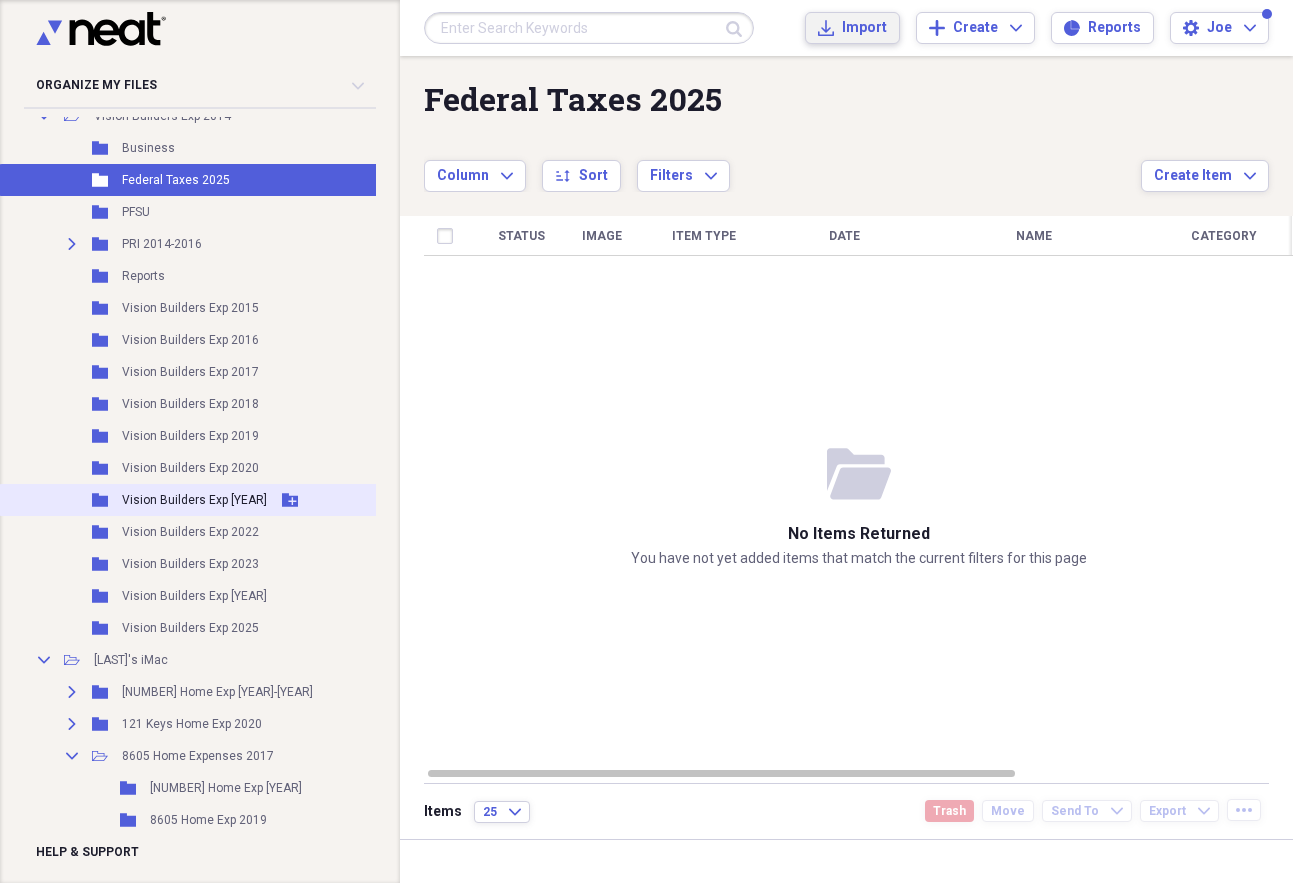 scroll, scrollTop: 1638, scrollLeft: 0, axis: vertical 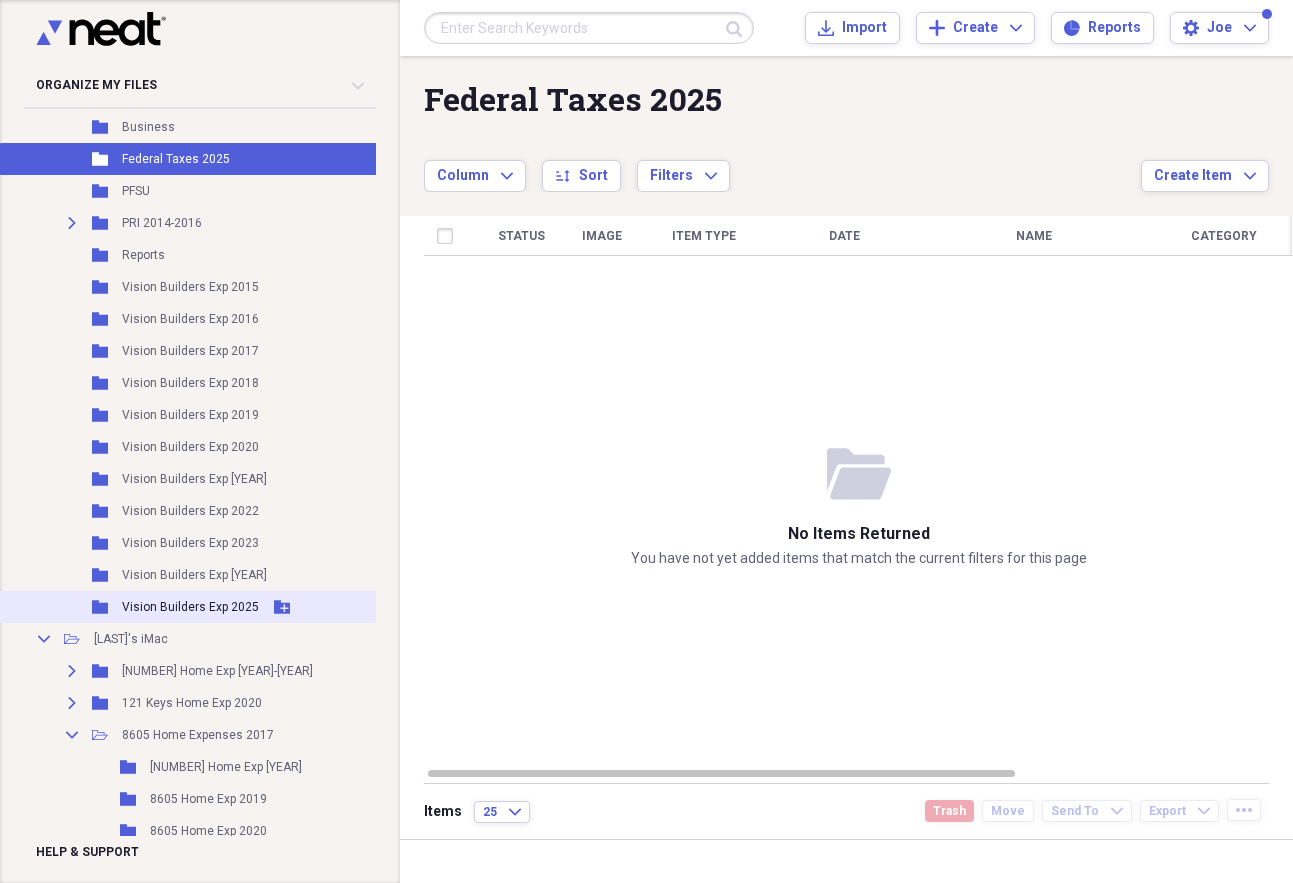 click on "Vision Builders Exp 2025" at bounding box center [190, 607] 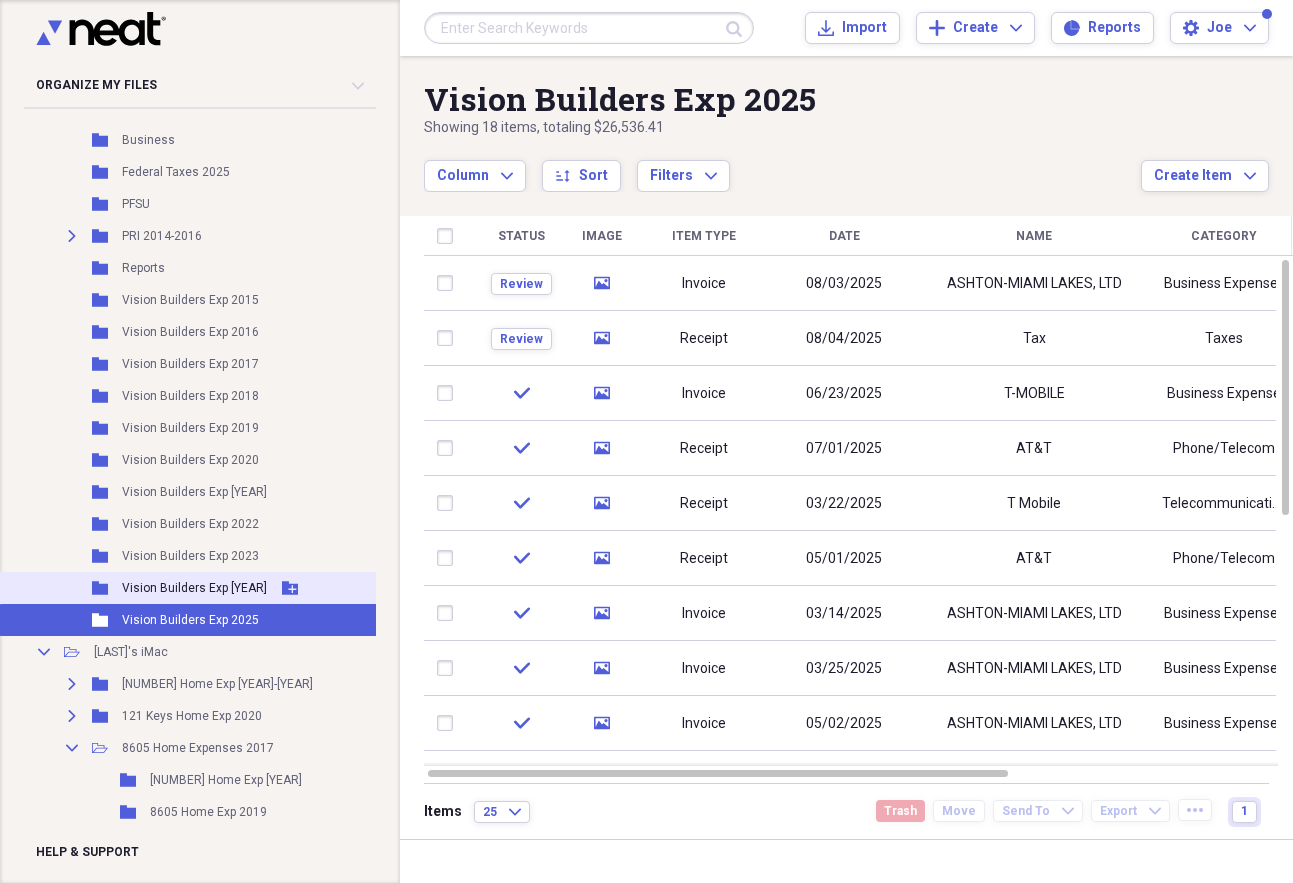 scroll, scrollTop: 1623, scrollLeft: 0, axis: vertical 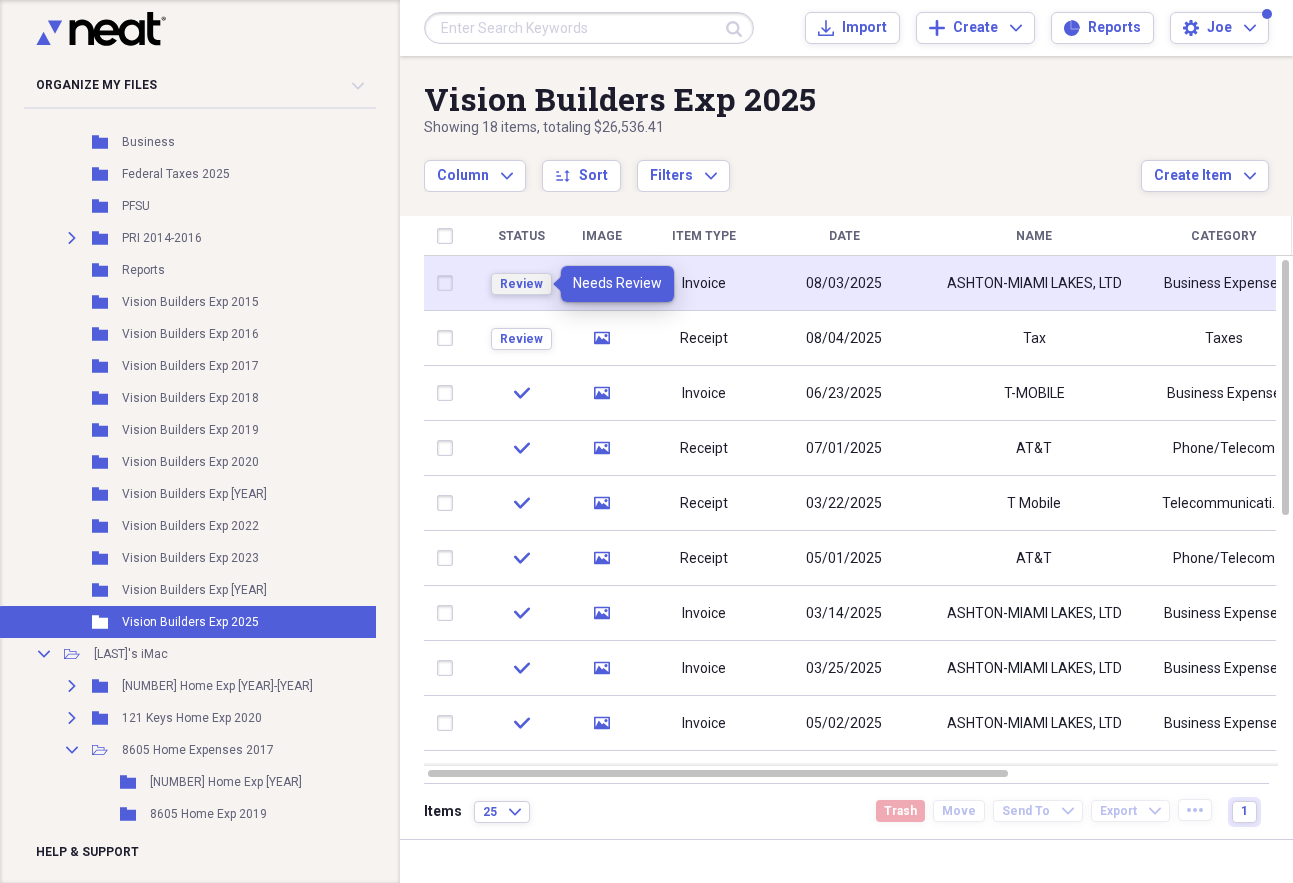 click on "Review" at bounding box center (521, 284) 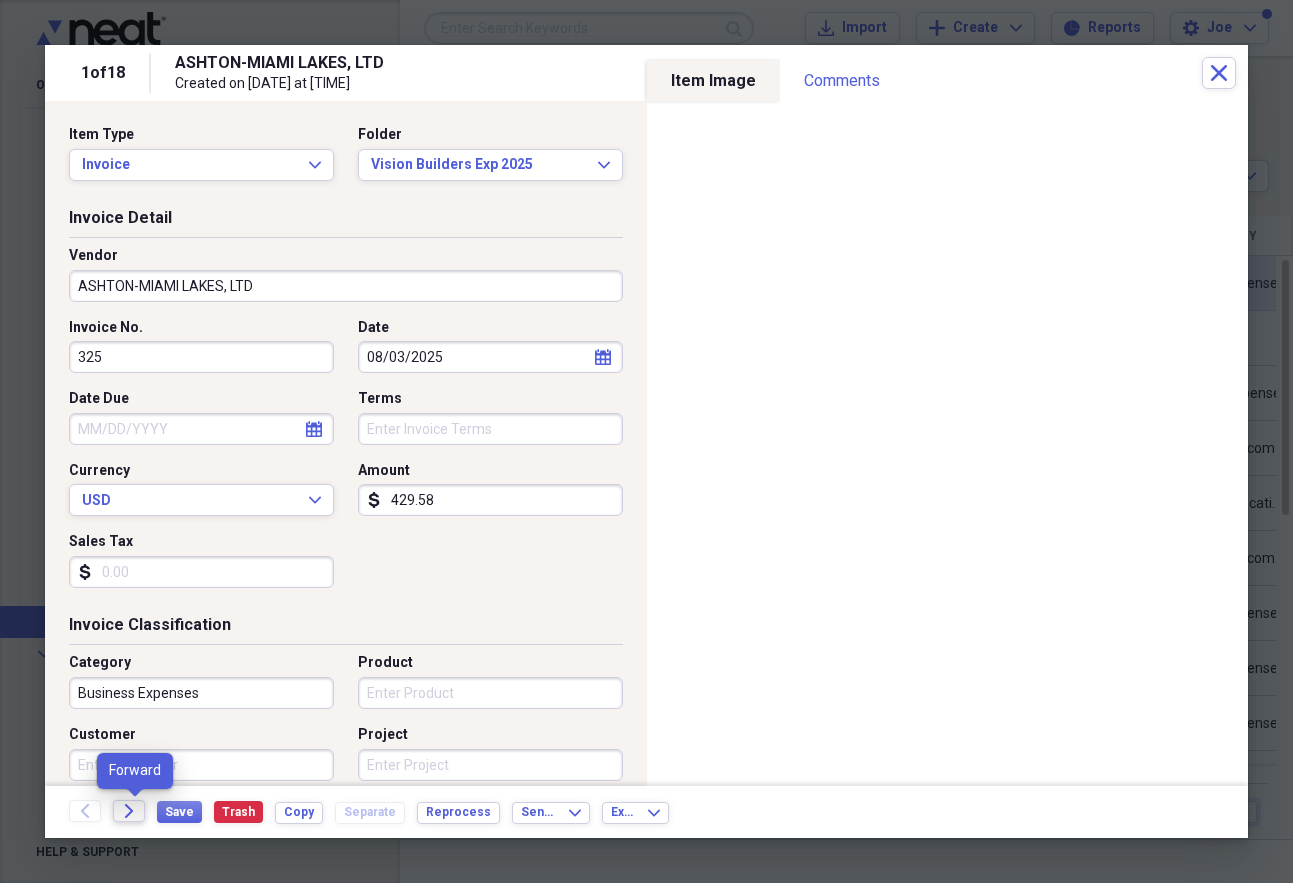 click on "Forward" 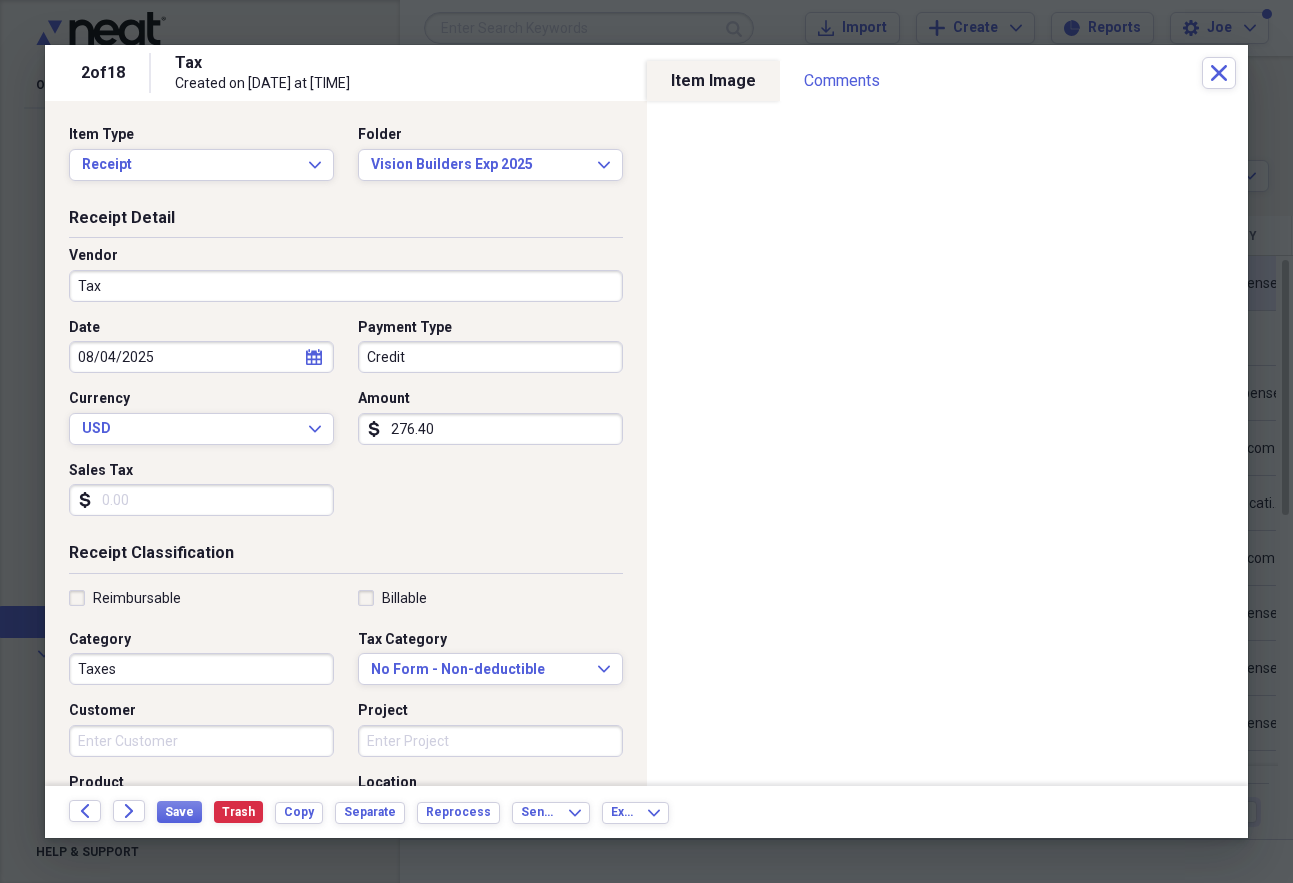 click on "Tax" at bounding box center [346, 286] 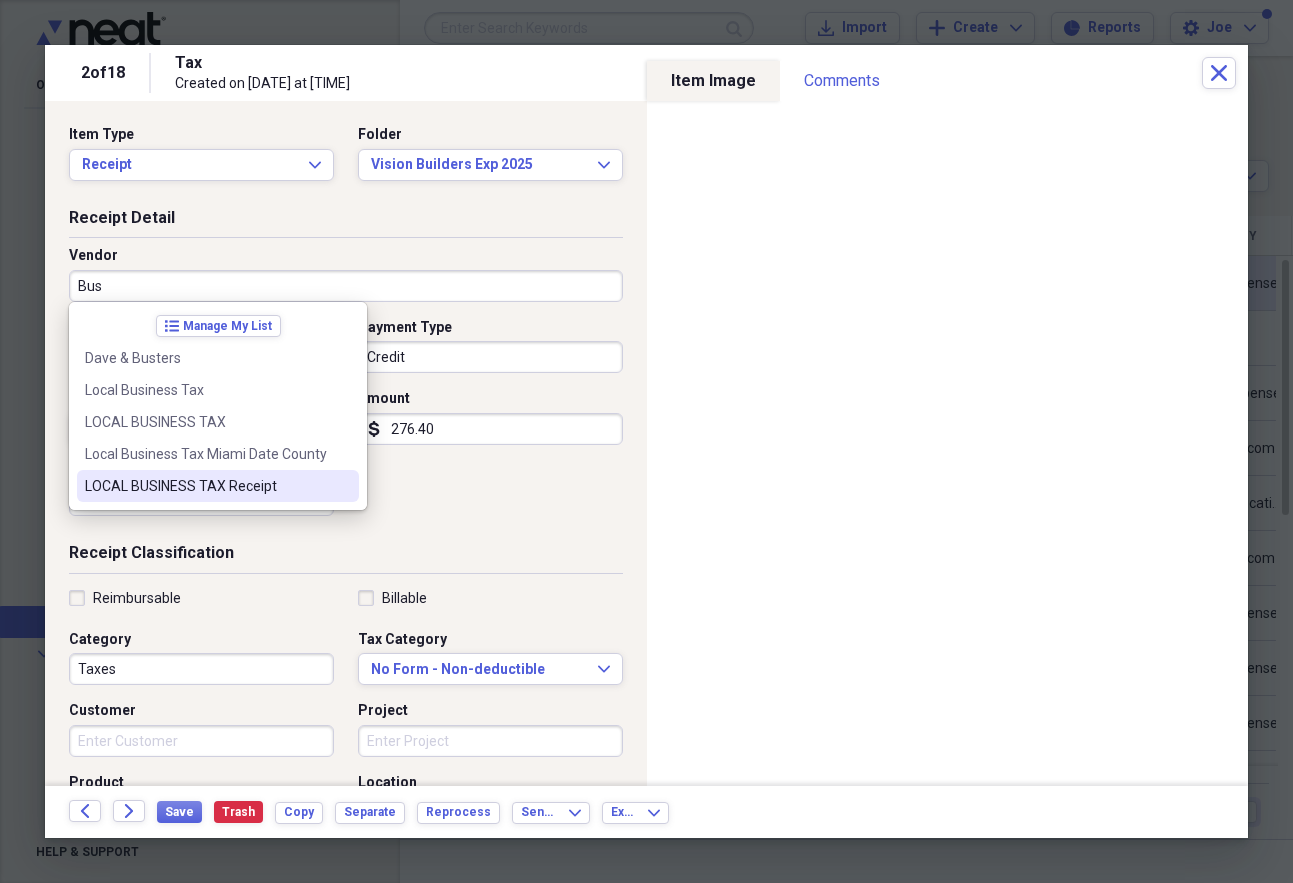 click on "LOCAL BUSINESS TAX Receipt" at bounding box center (206, 486) 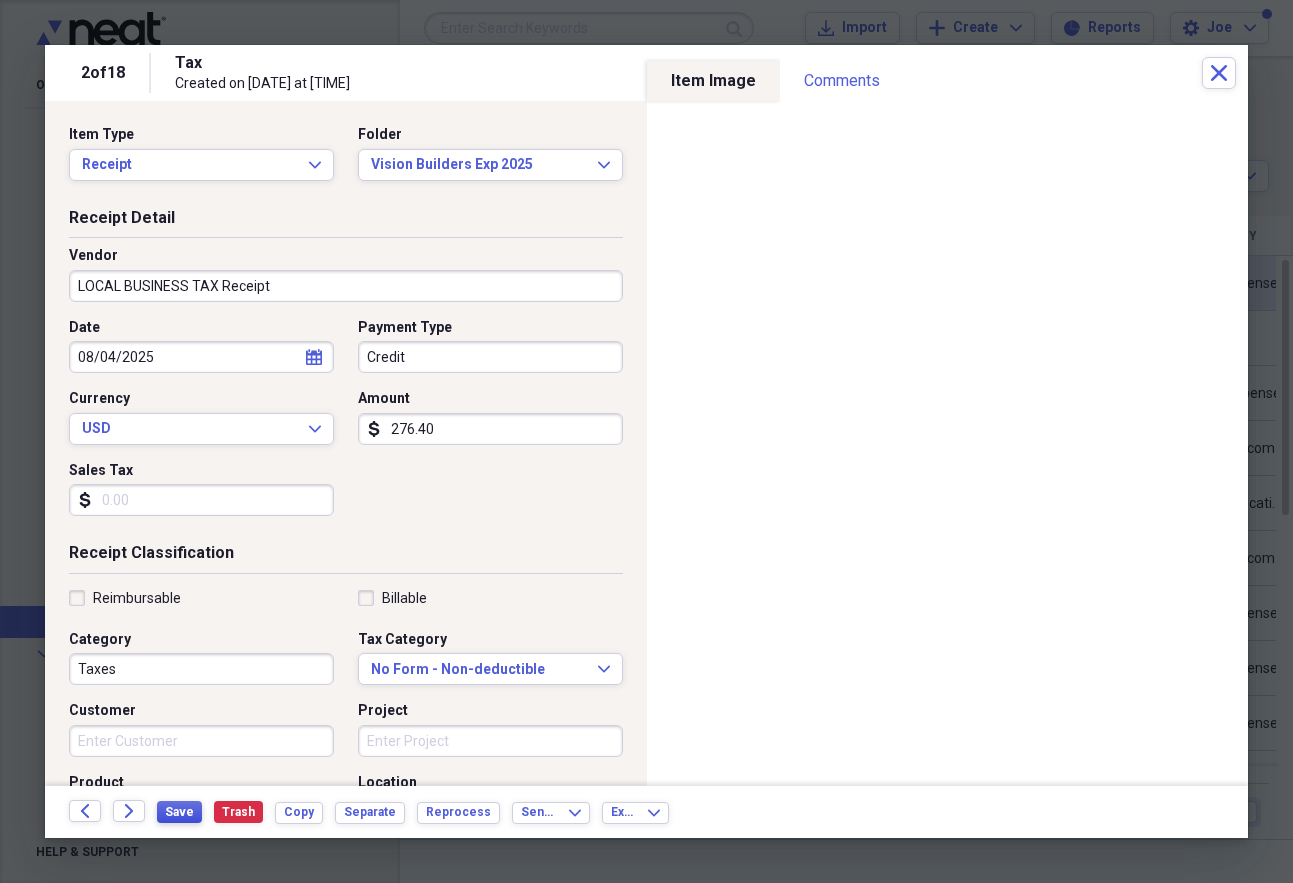 click on "Save" at bounding box center [179, 812] 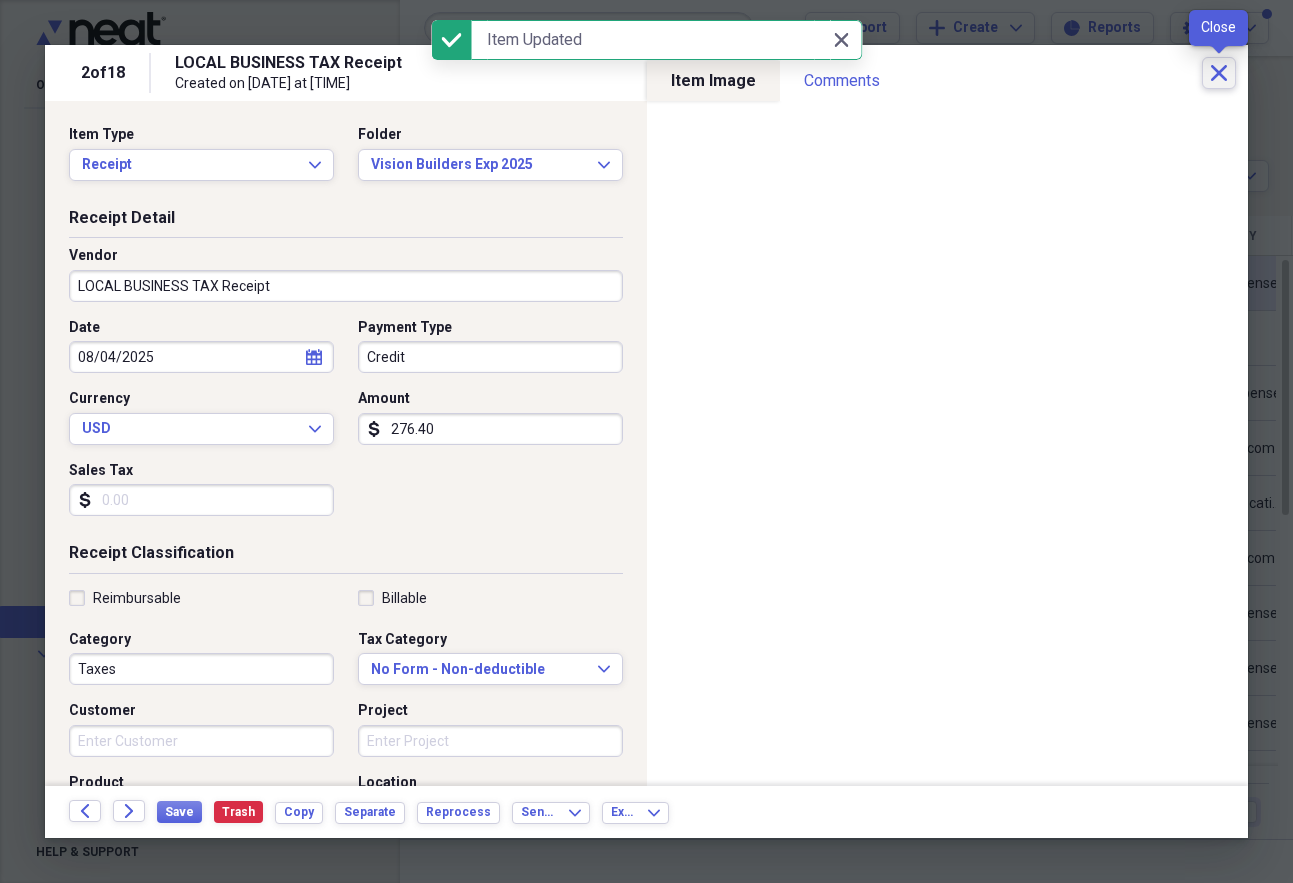 click on "Close" 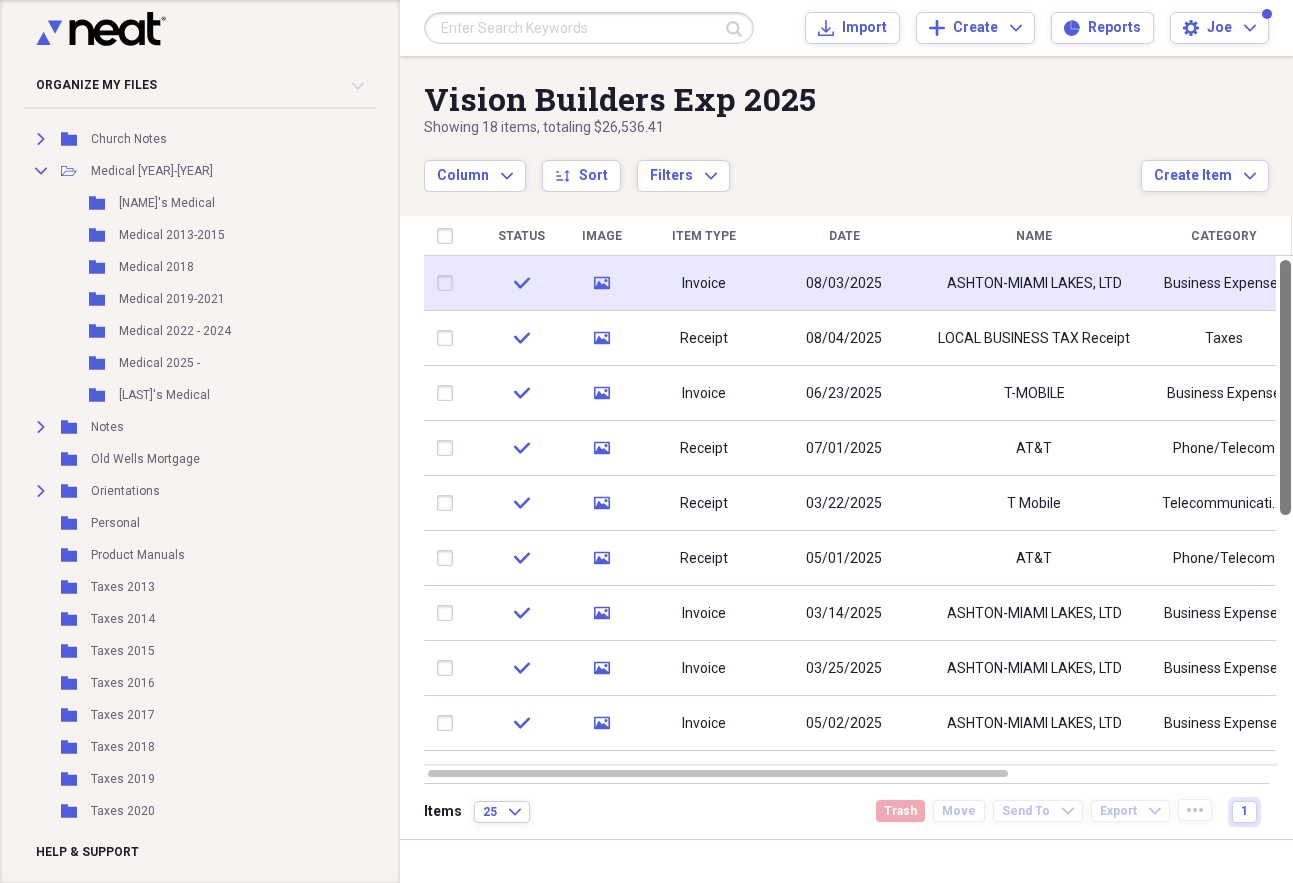 scroll, scrollTop: 625, scrollLeft: 3, axis: both 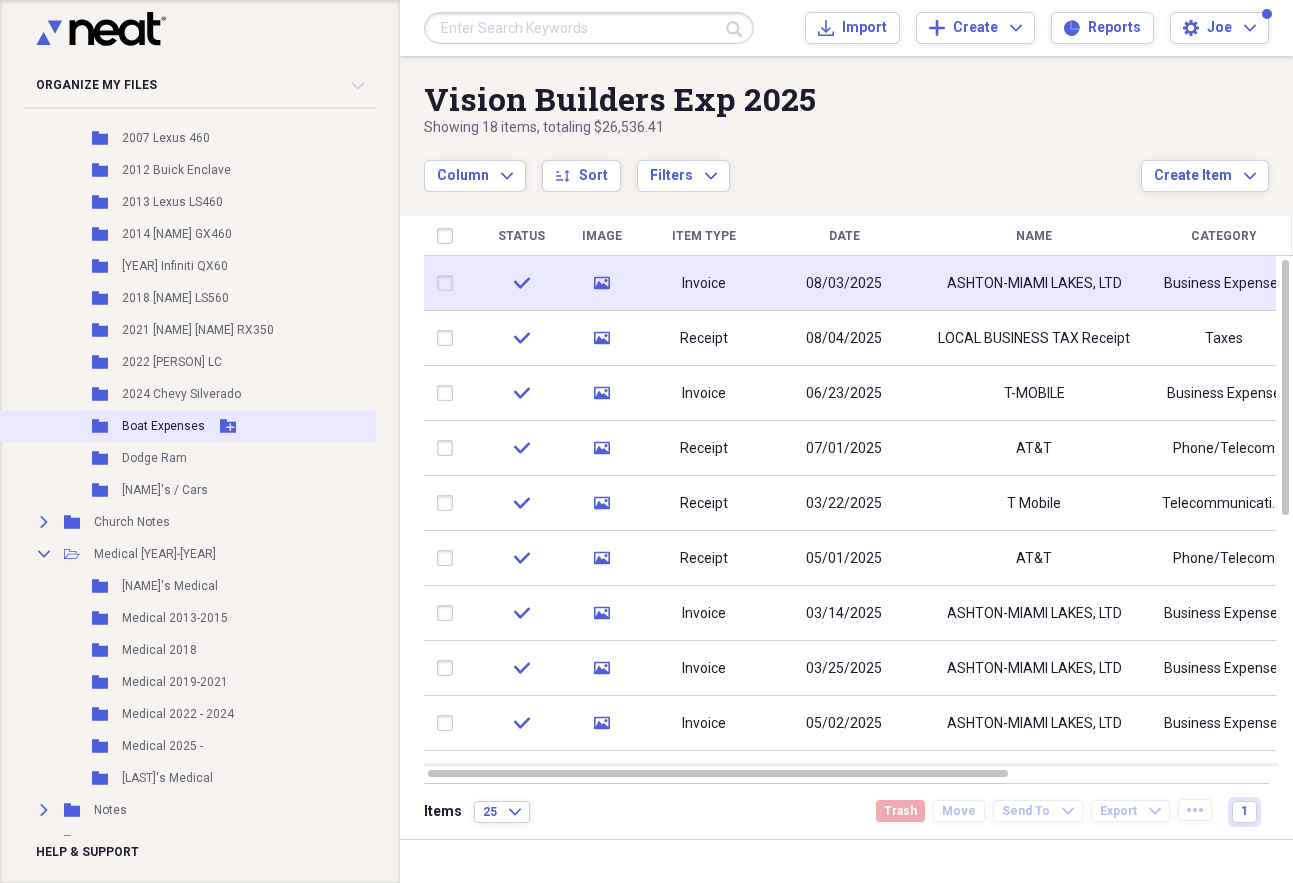 click on "Boat Expenses" at bounding box center (163, 426) 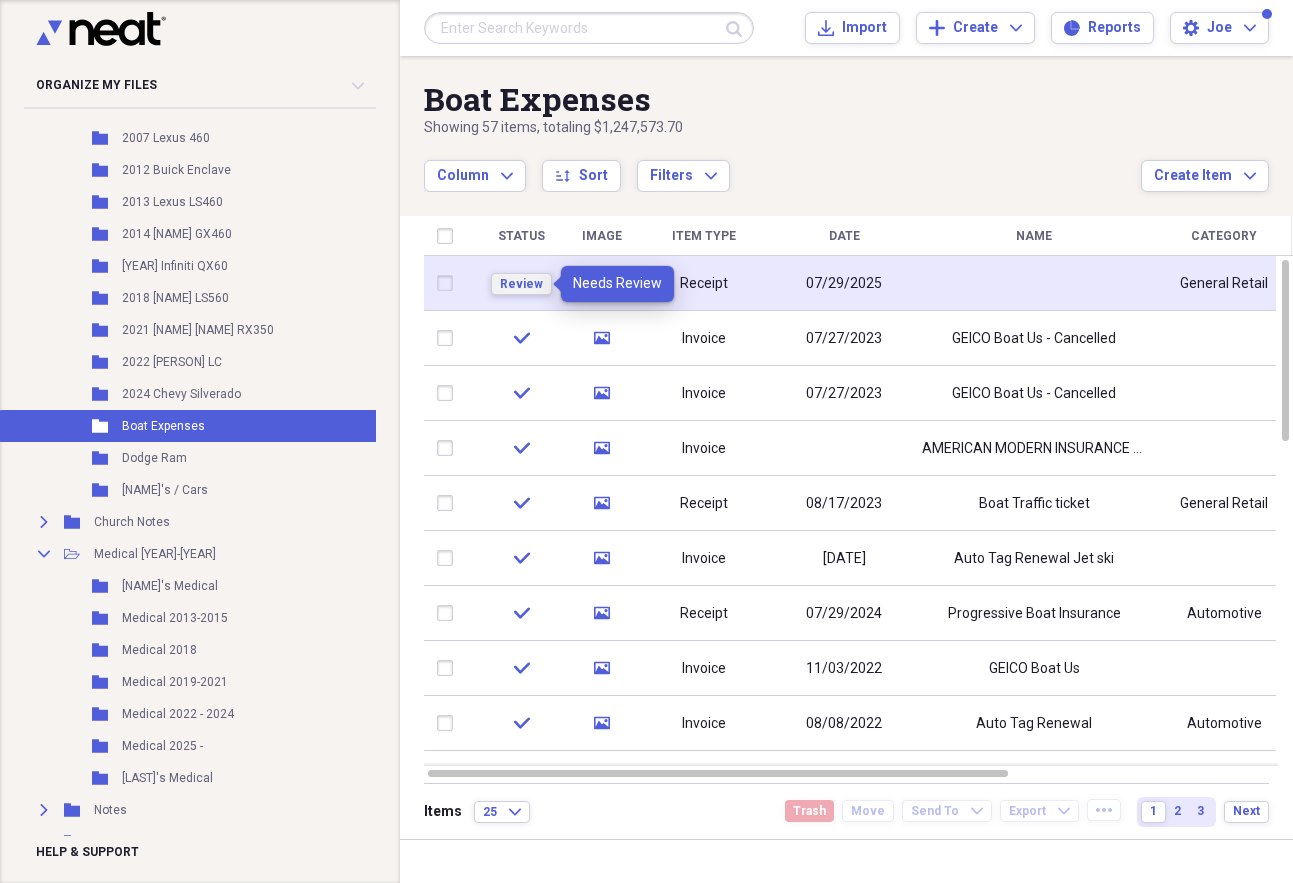 click on "Review" at bounding box center [521, 284] 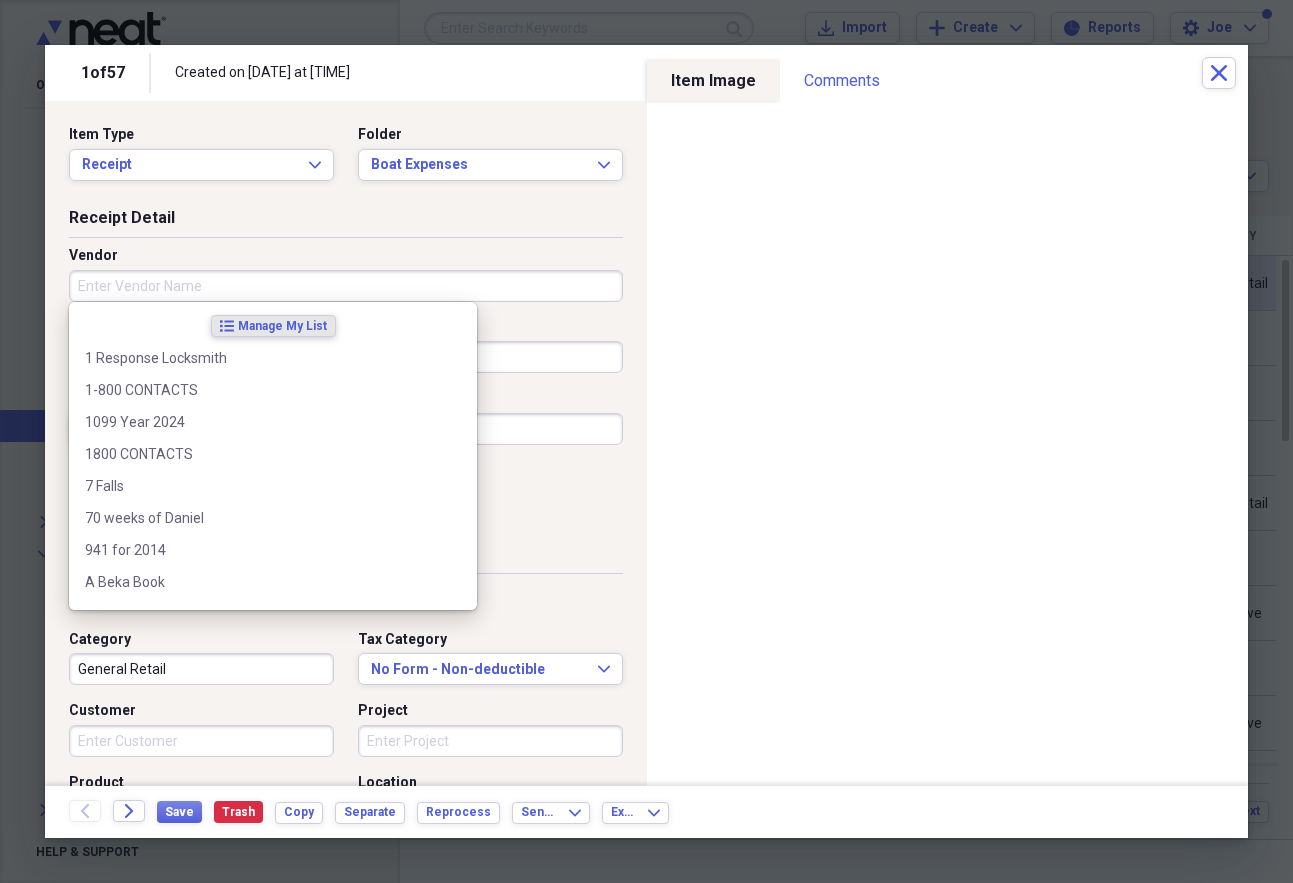 click on "Vendor" at bounding box center [346, 286] 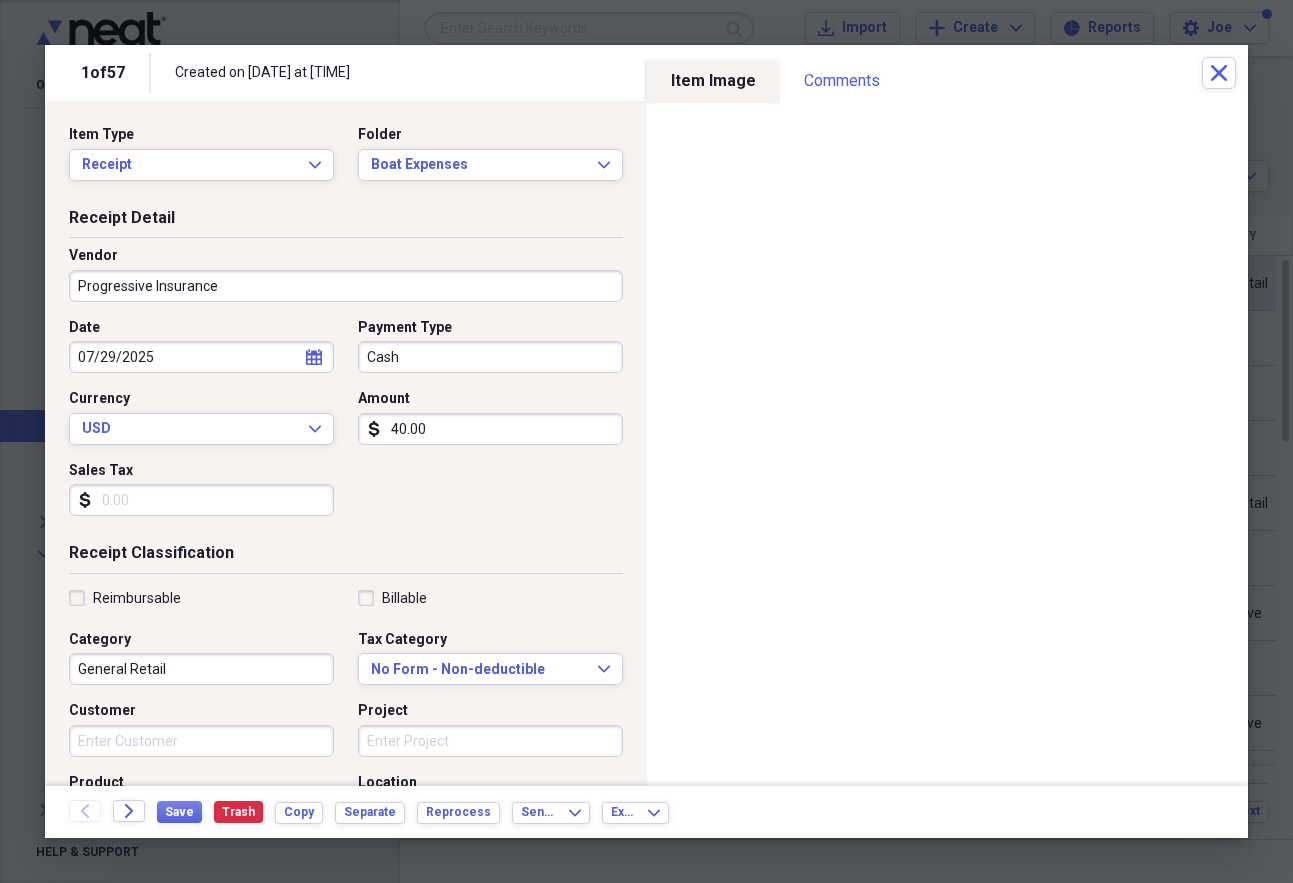 type on "Progressive Insurance" 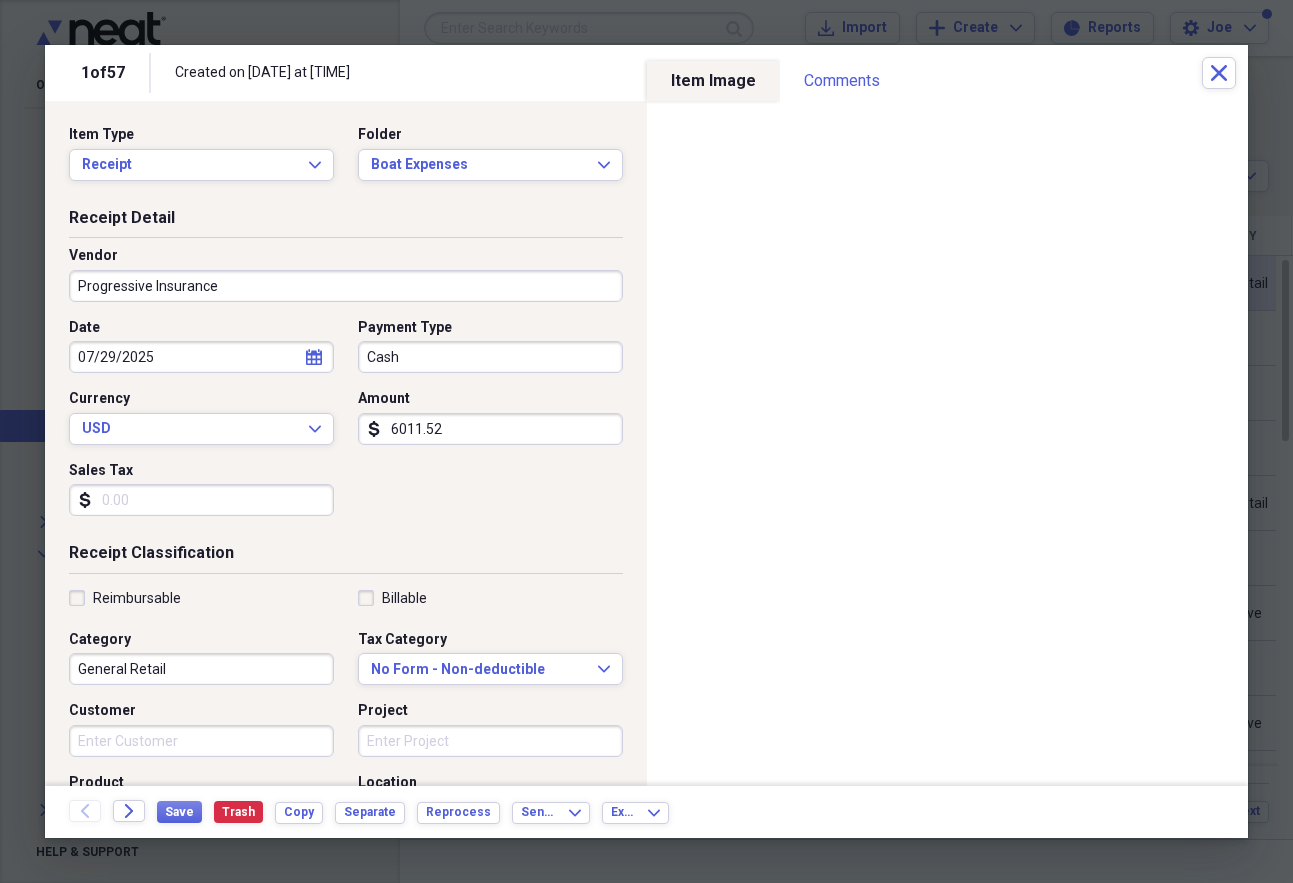 type on "6011.52" 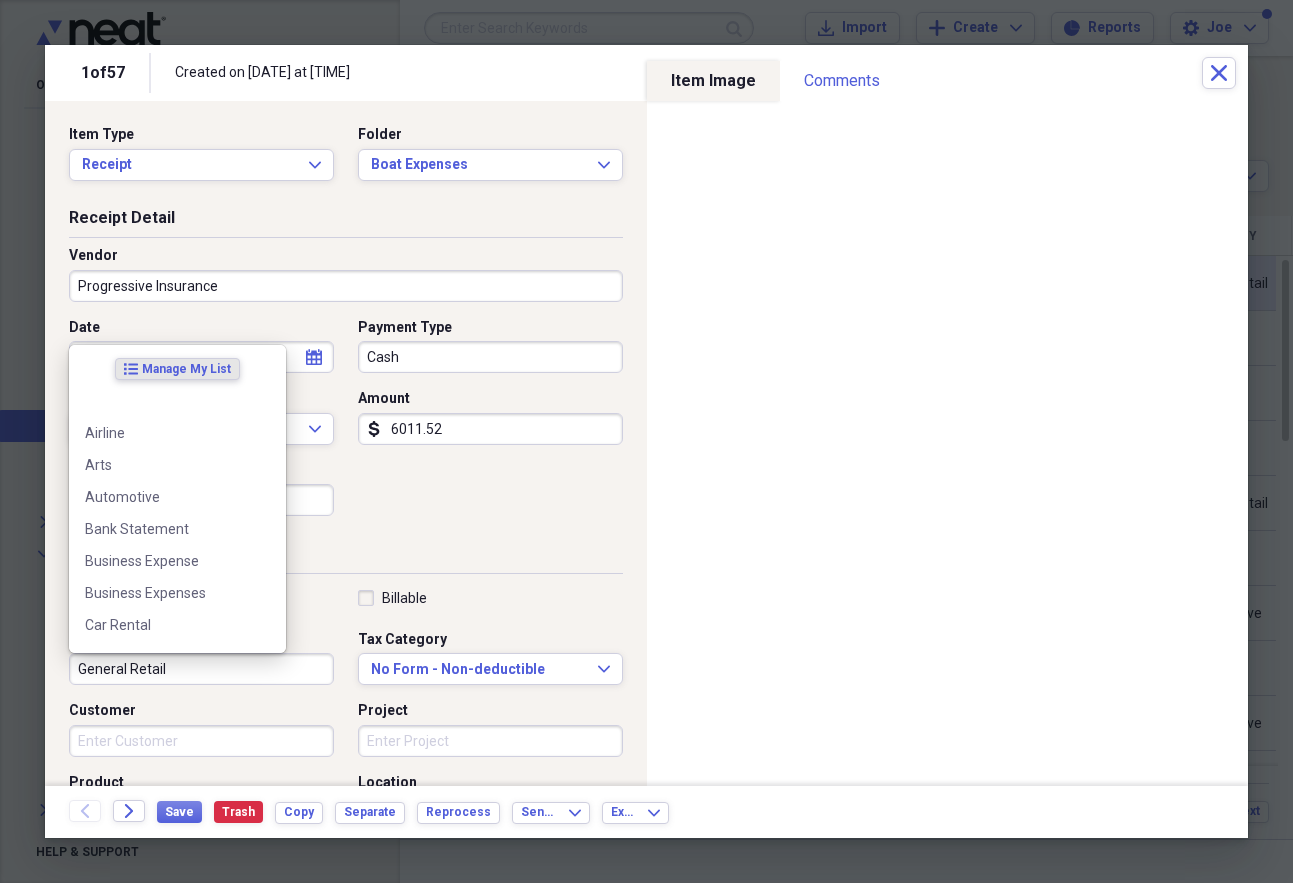 click on "General Retail" at bounding box center (201, 669) 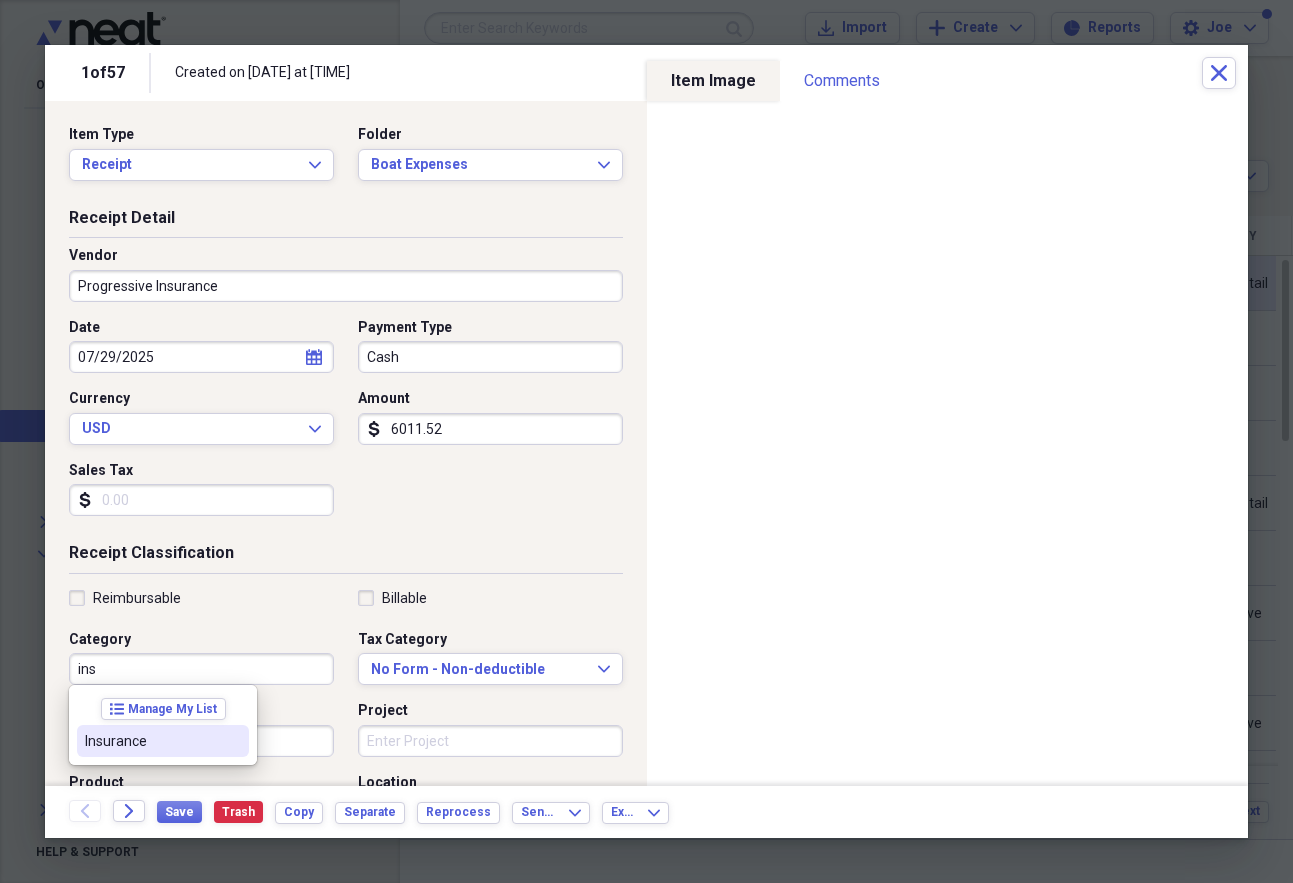 click on "Insurance" at bounding box center [151, 741] 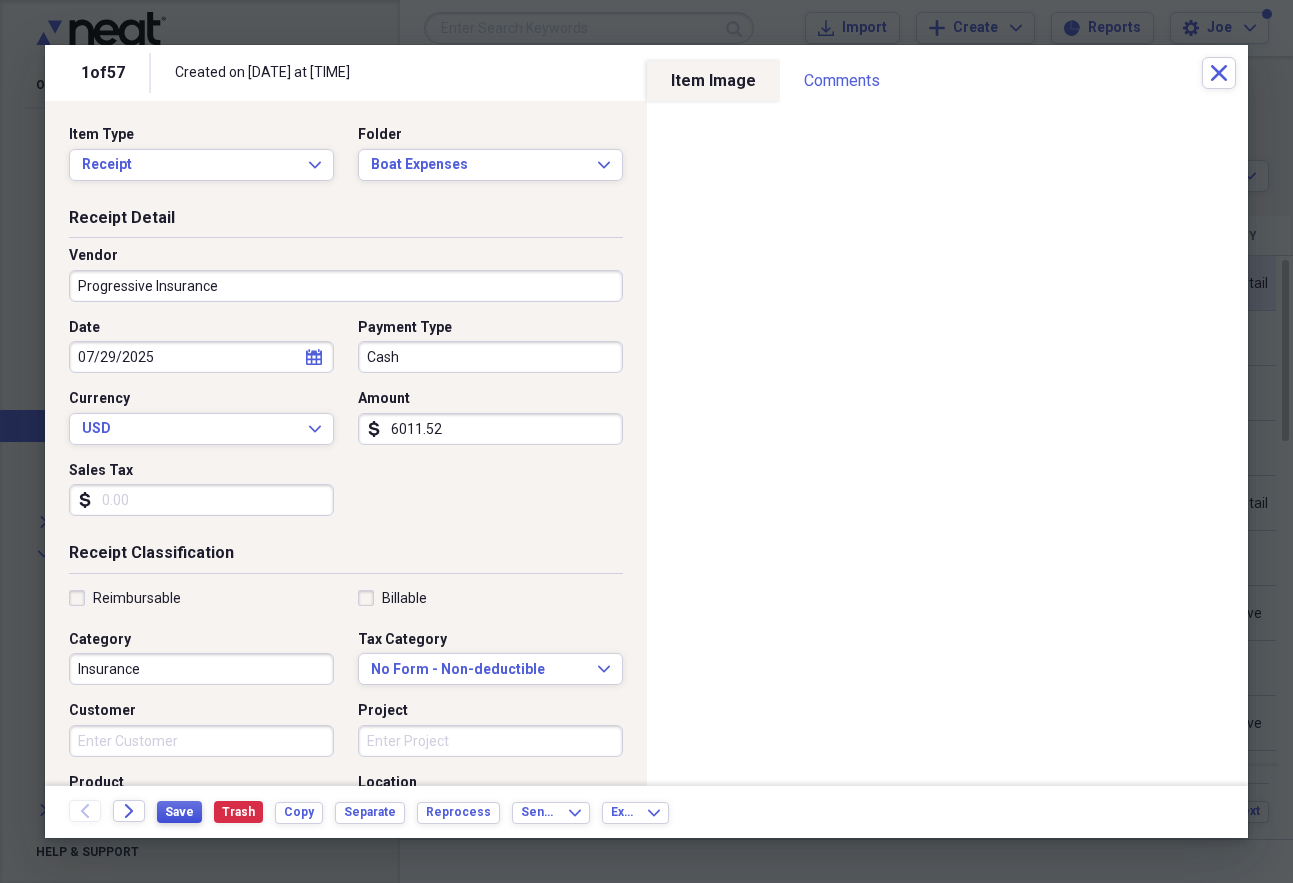 click on "Save" at bounding box center (179, 812) 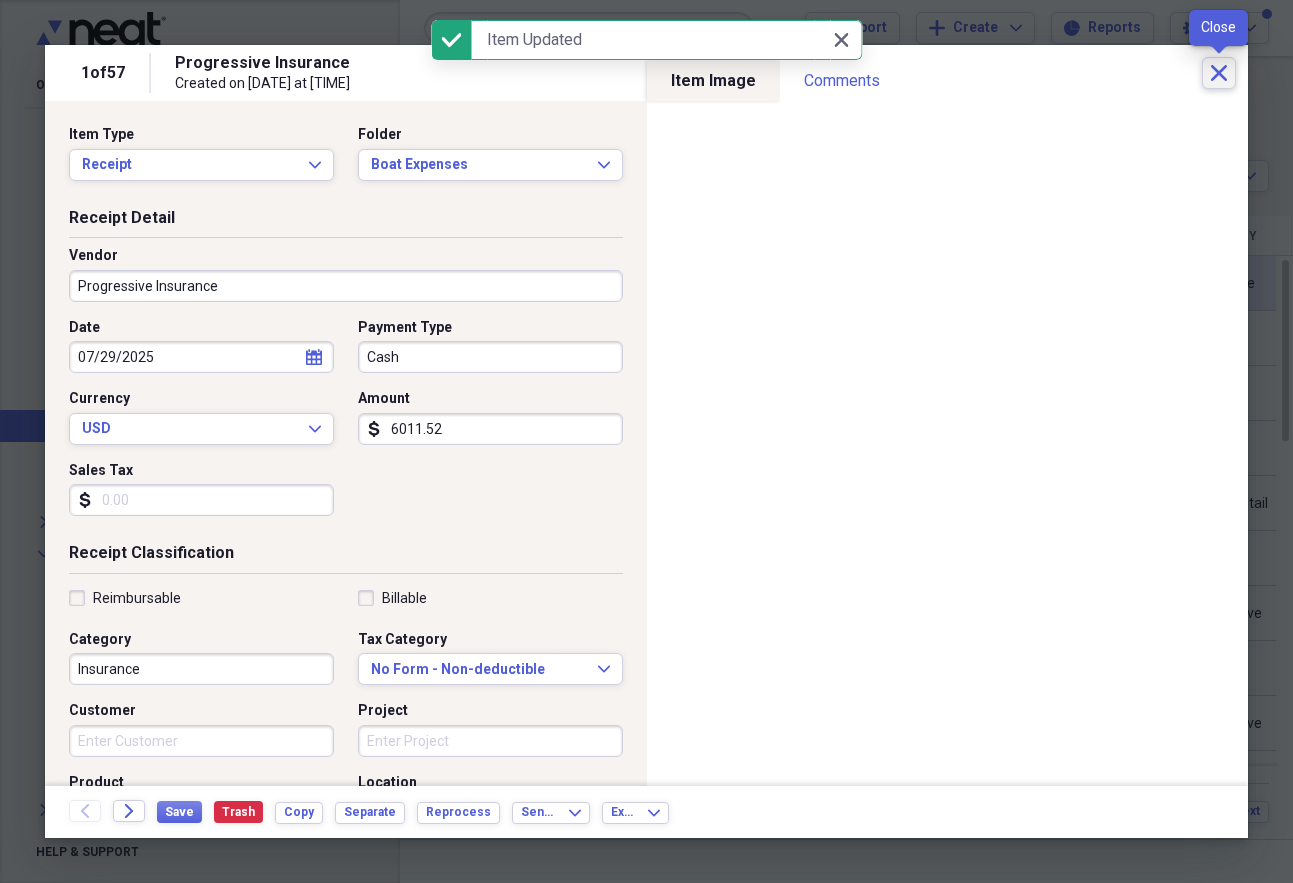click on "Close" 